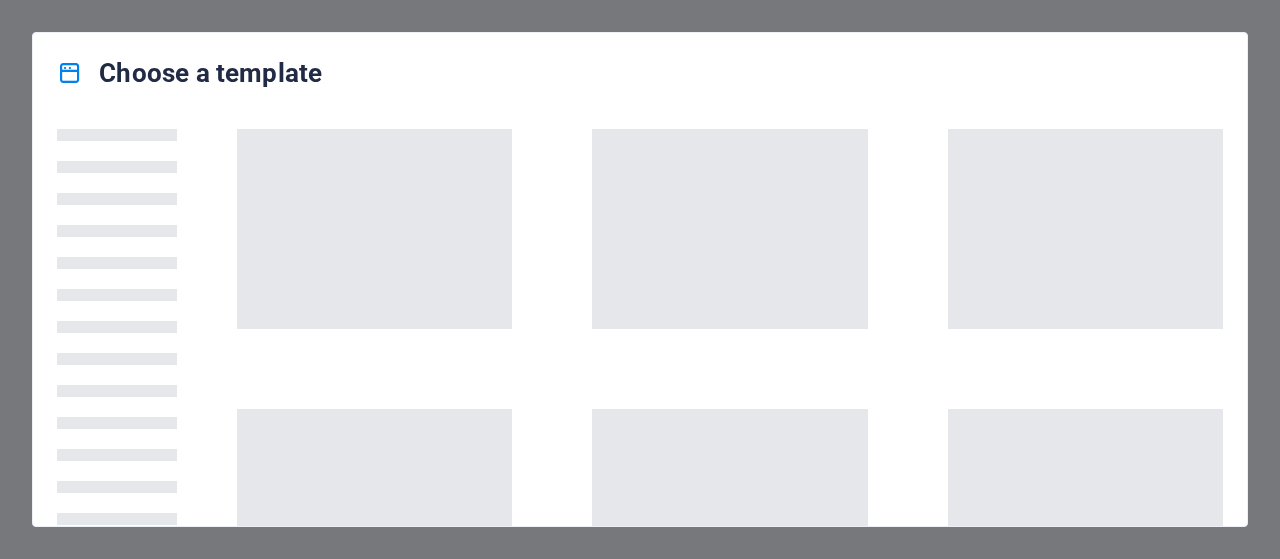 scroll, scrollTop: 0, scrollLeft: 0, axis: both 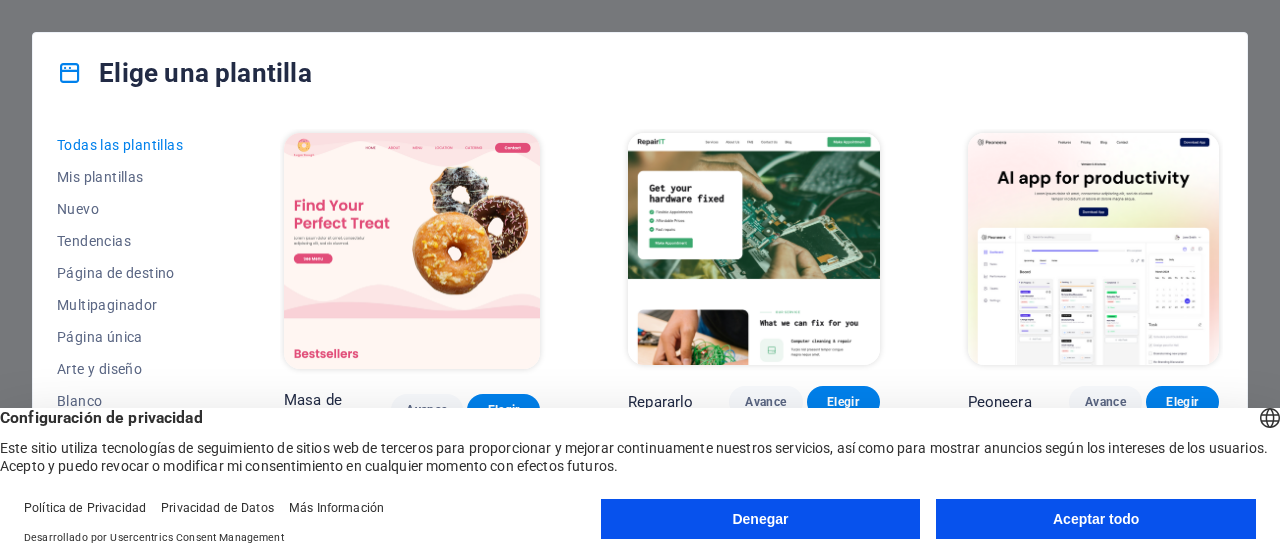 click on "Aceptar todo" at bounding box center [1096, 519] 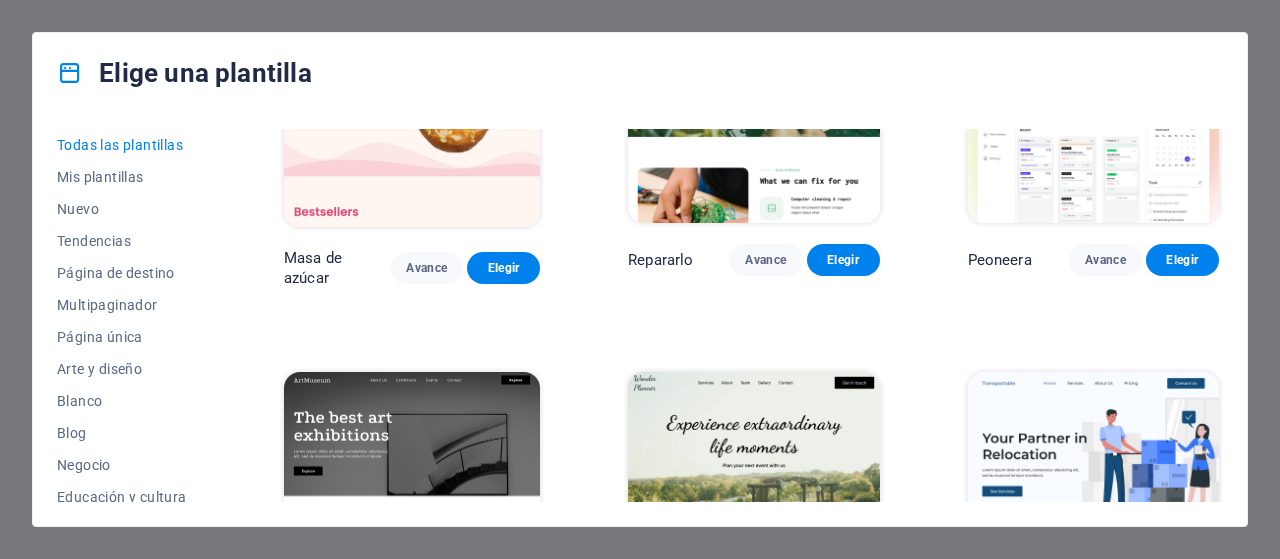 scroll, scrollTop: 152, scrollLeft: 0, axis: vertical 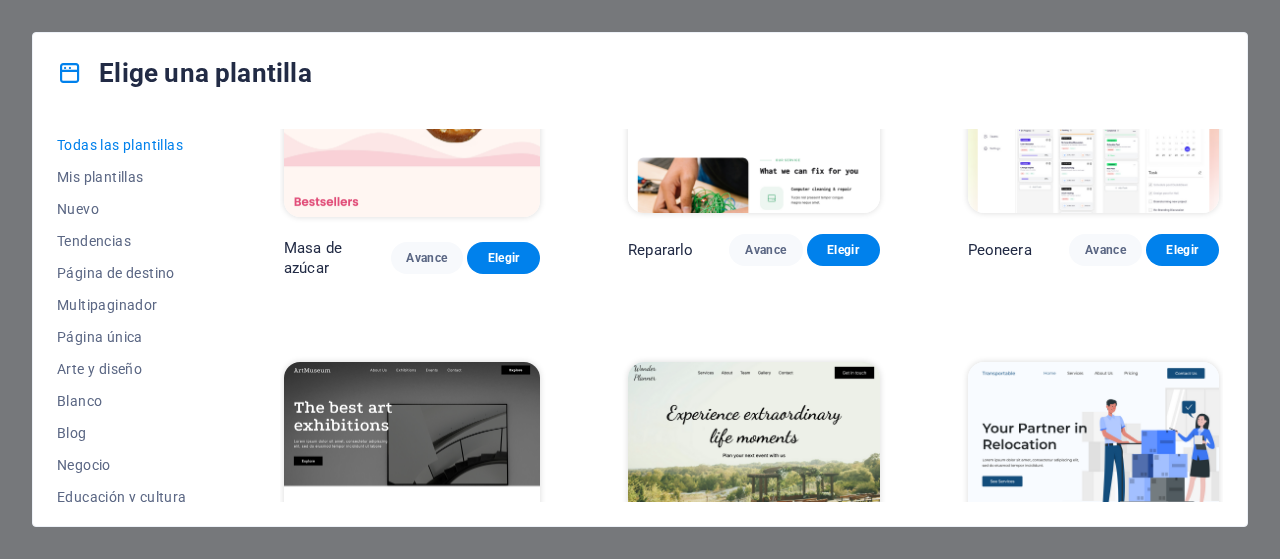 click on "Masa de azúcar Avance Elegir Repararlo Avance Elegir Peoneera Avance Elegir Museo de Arte Avance Elegir Planificador maravilloso Avance Elegir Transportable Avance Elegir Ahorro y préstamo Avance Elegir WePaint Avance Elegir Eco-Con Avance Elegir Reunión Avance Elegir Ayuda y cuidado Avance Elegir Podcaster Avance Elegir Academix Avance Elegir Gran peluquería Avance Elegir Salud y alimentación Avance Elegir Interiores UrbanNest Avance Elegir Cambio verde Avance Elegir El Templo de la Belleza Avance Elegir WeTrain Avance Elegir Limpiador Avance Elegir Johanna James Avance Elegir Delicioso Avance Elegir Jardín de sueños Avance Elegir LumeDeAqua Avance Elegir Cuidado de mascotas Avance Elegir Espacio seguro Avance Elegir Barra de lluvia de medianoche Avance Elegir Conducir Avance Elegir Estator Avance Elegir Grupo de Salud Avance Elegir Agencia MakeIt Avance Elegir Pasión de viajar Avance Elegir WeSpa Avance Elegir BERLINA Avance Elegir Aparatos electrónicos Avance Elegir Ciencia del café Avance Elegir" at bounding box center (751, 10290) 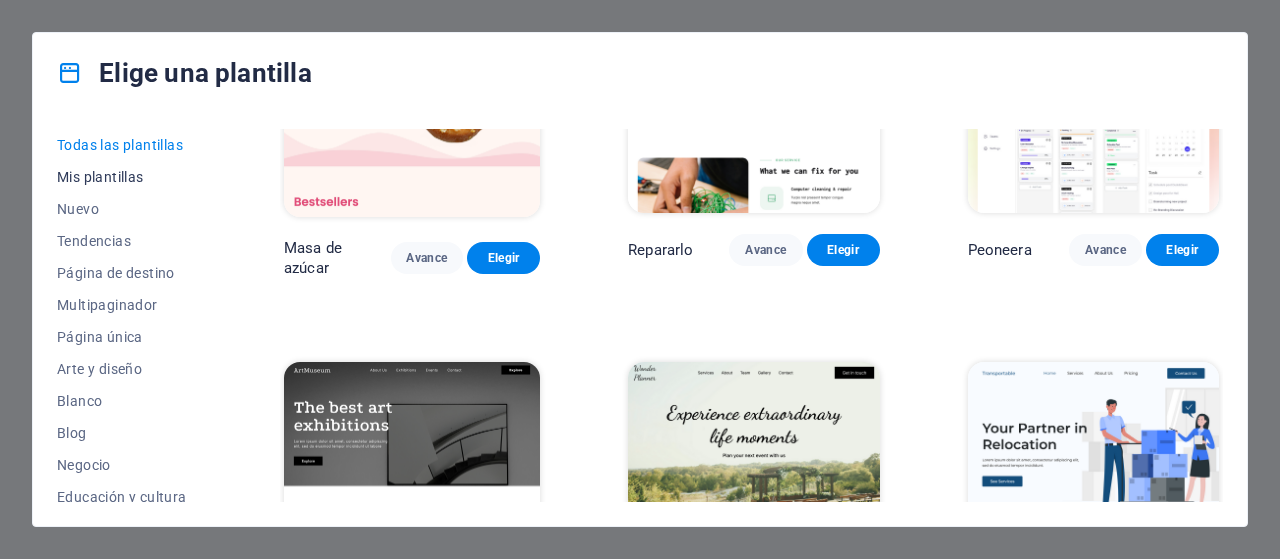click on "Mis plantillas" at bounding box center (100, 177) 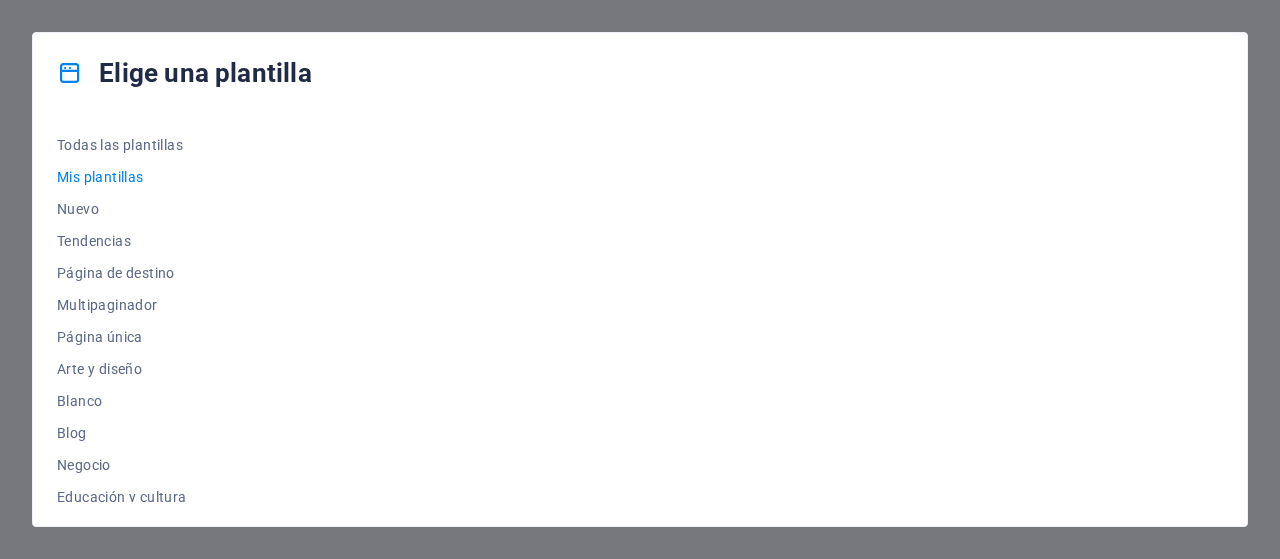scroll, scrollTop: 0, scrollLeft: 0, axis: both 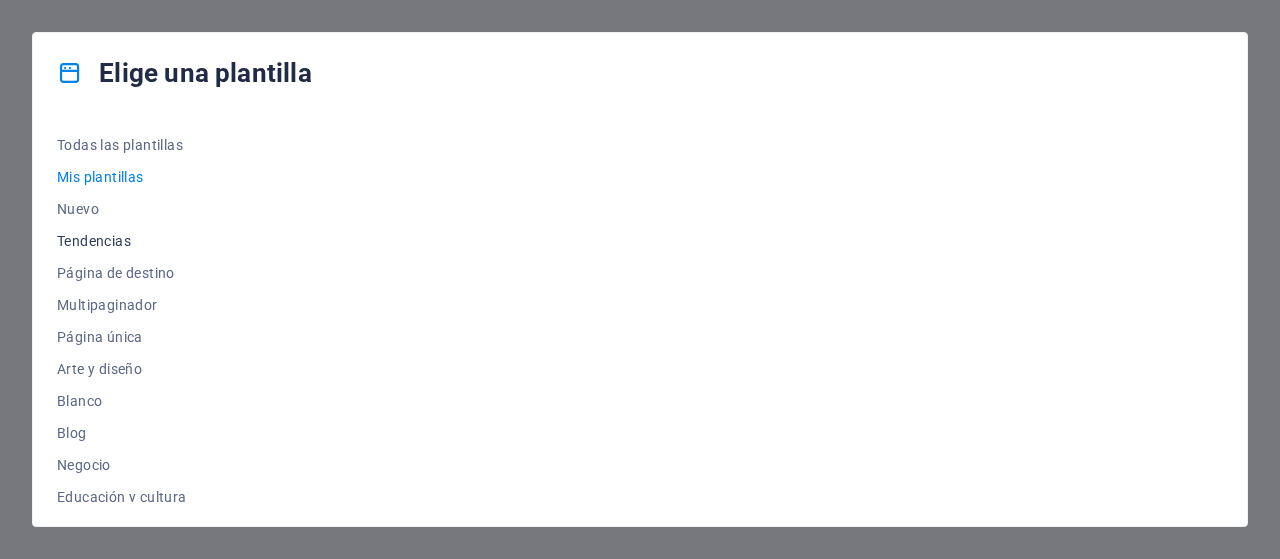 click on "Tendencias" at bounding box center [126, 241] 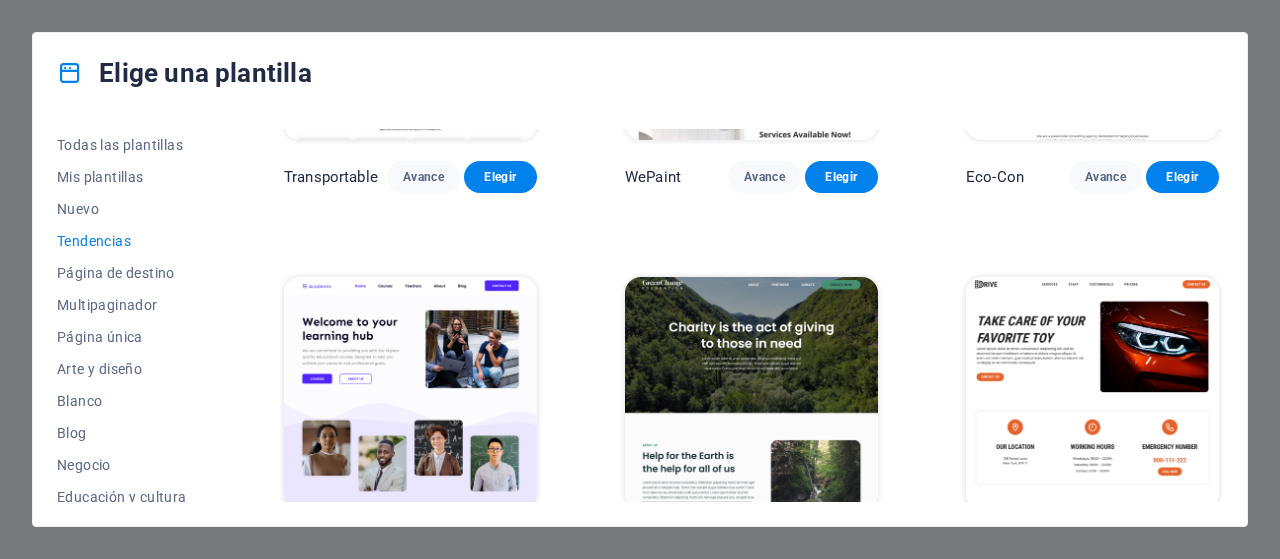 scroll, scrollTop: 626, scrollLeft: 0, axis: vertical 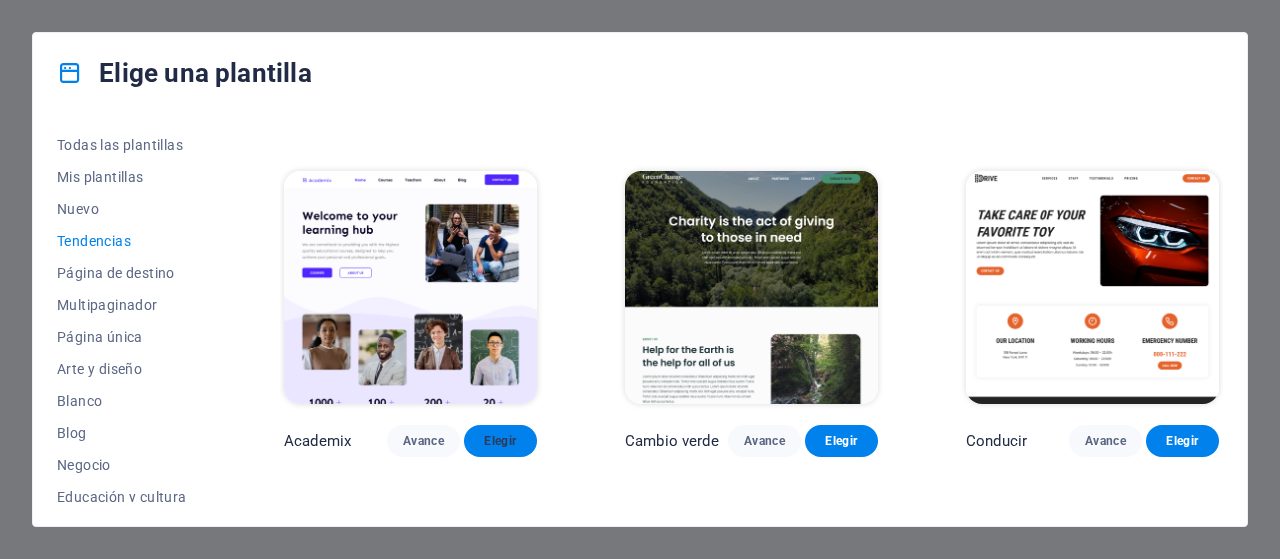 click on "Elegir" at bounding box center [500, 441] 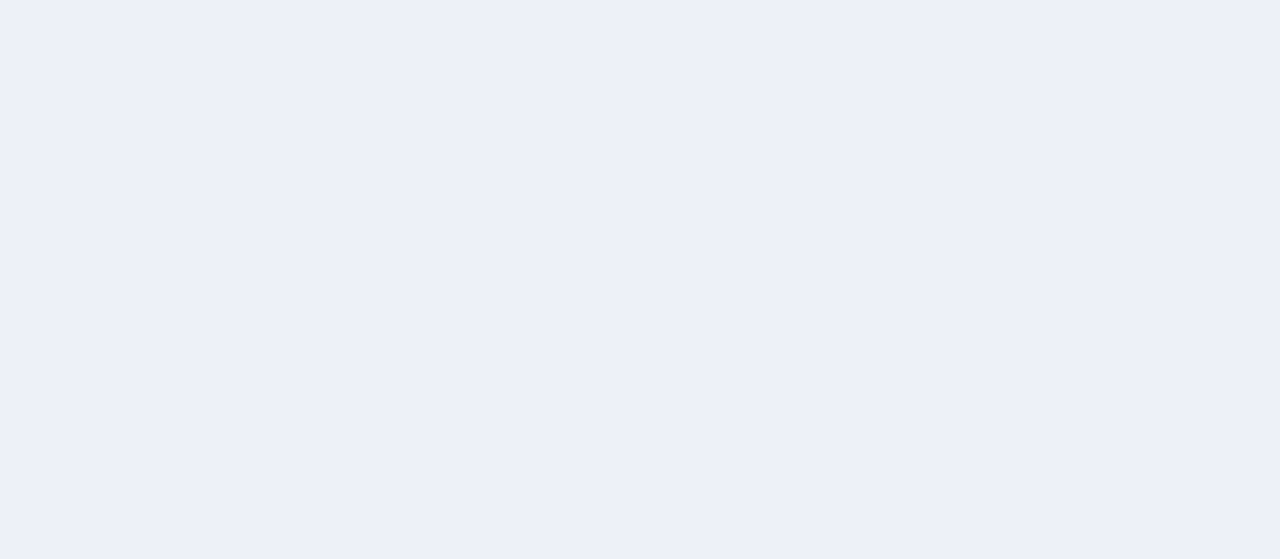 scroll, scrollTop: 0, scrollLeft: 0, axis: both 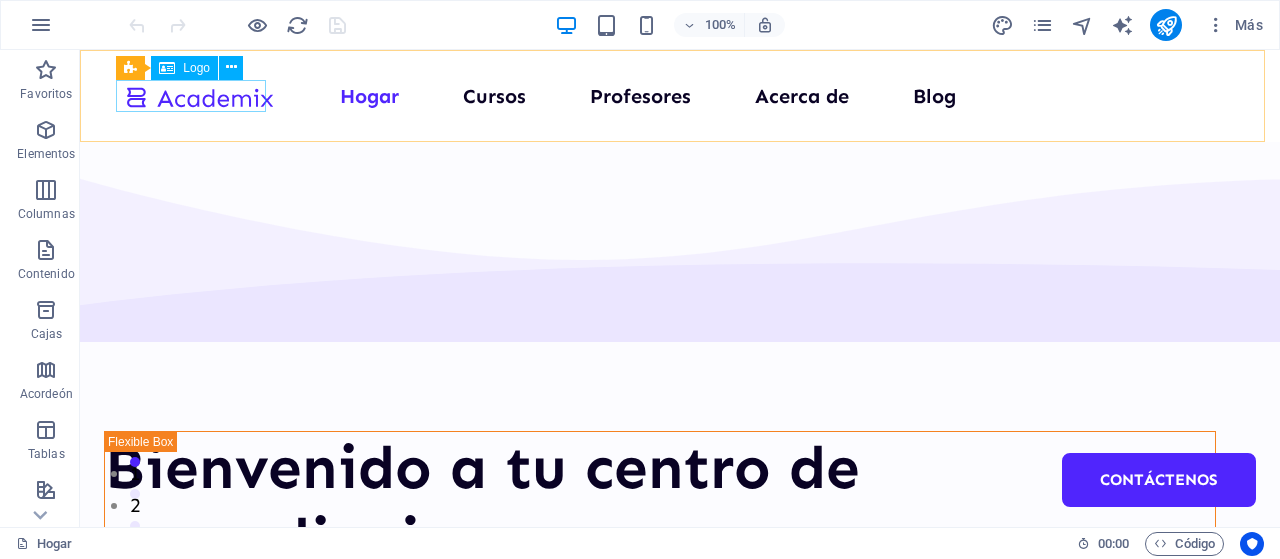 click on "Logo" at bounding box center [196, 68] 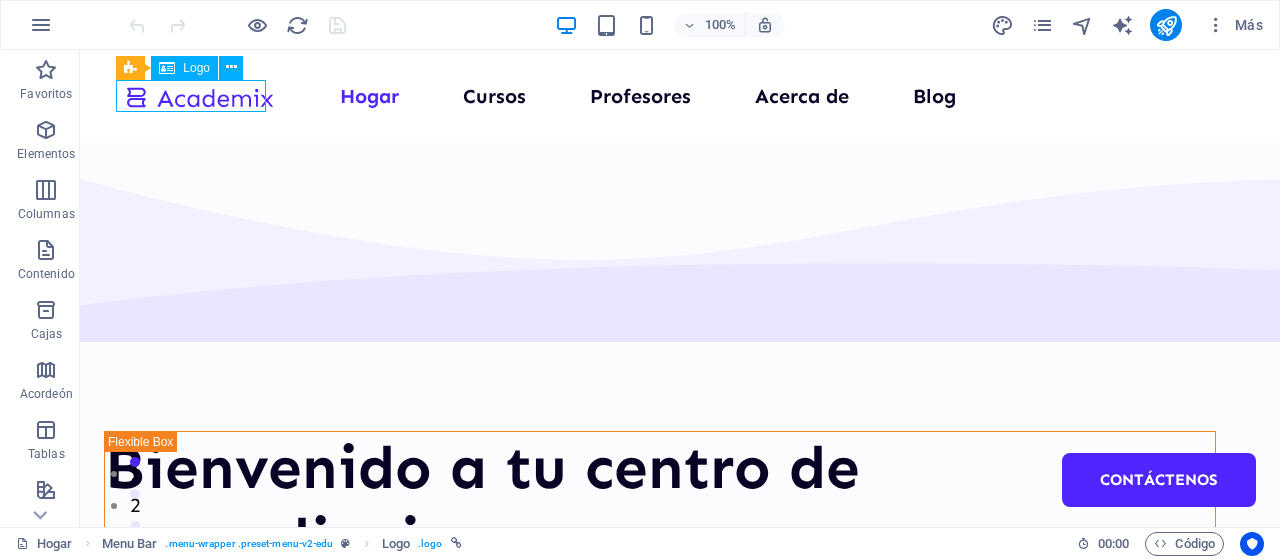 click at bounding box center [167, 68] 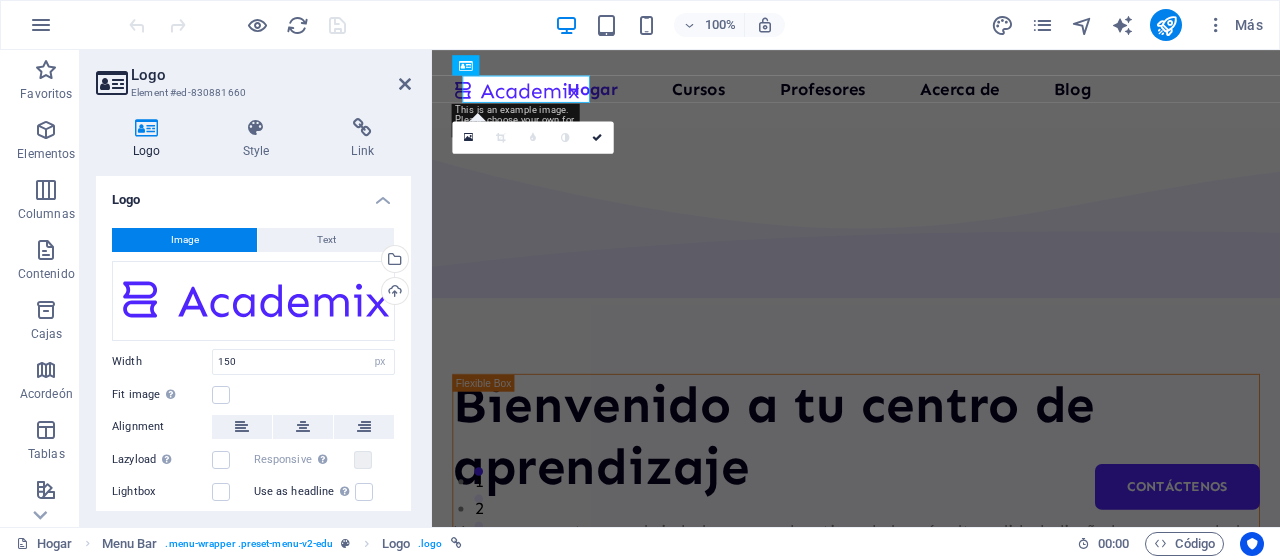 click on "Logo" at bounding box center (271, 75) 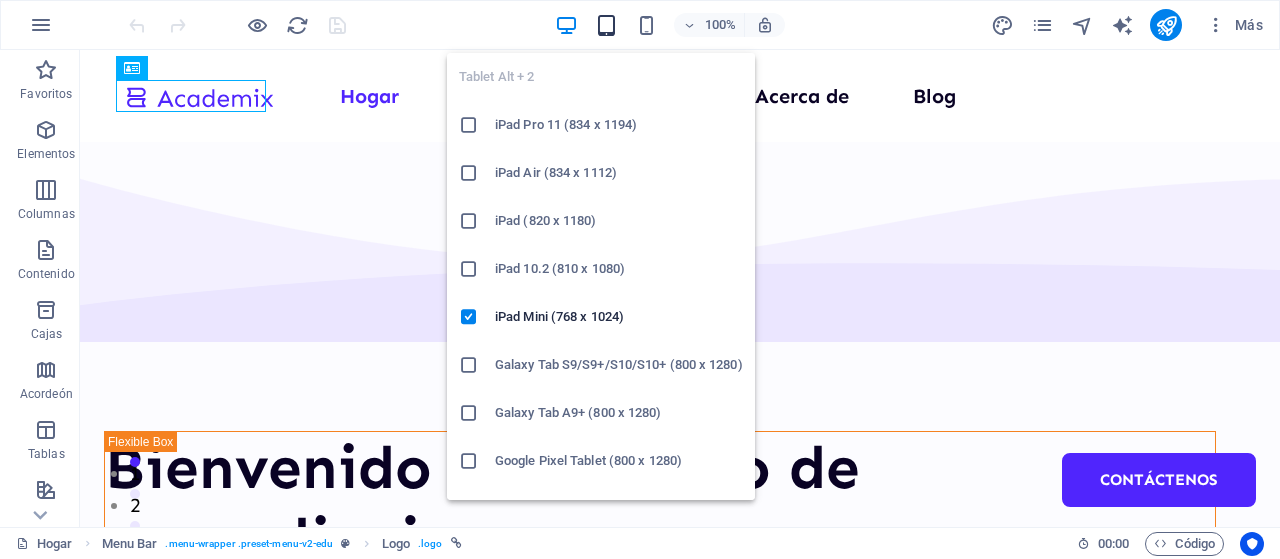 click at bounding box center (606, 25) 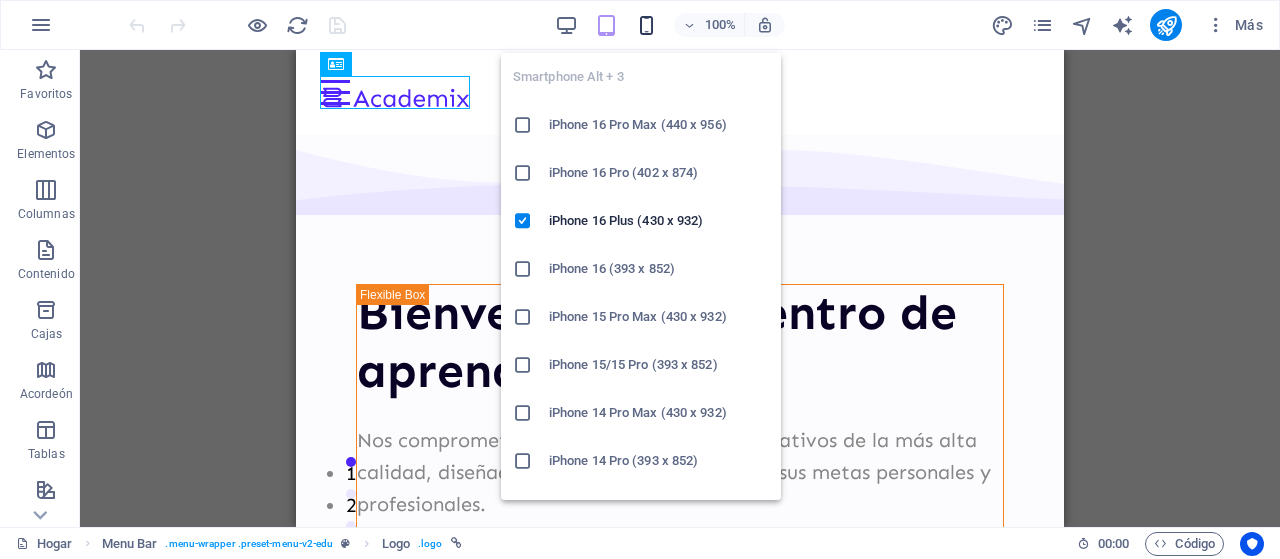 click at bounding box center (646, 25) 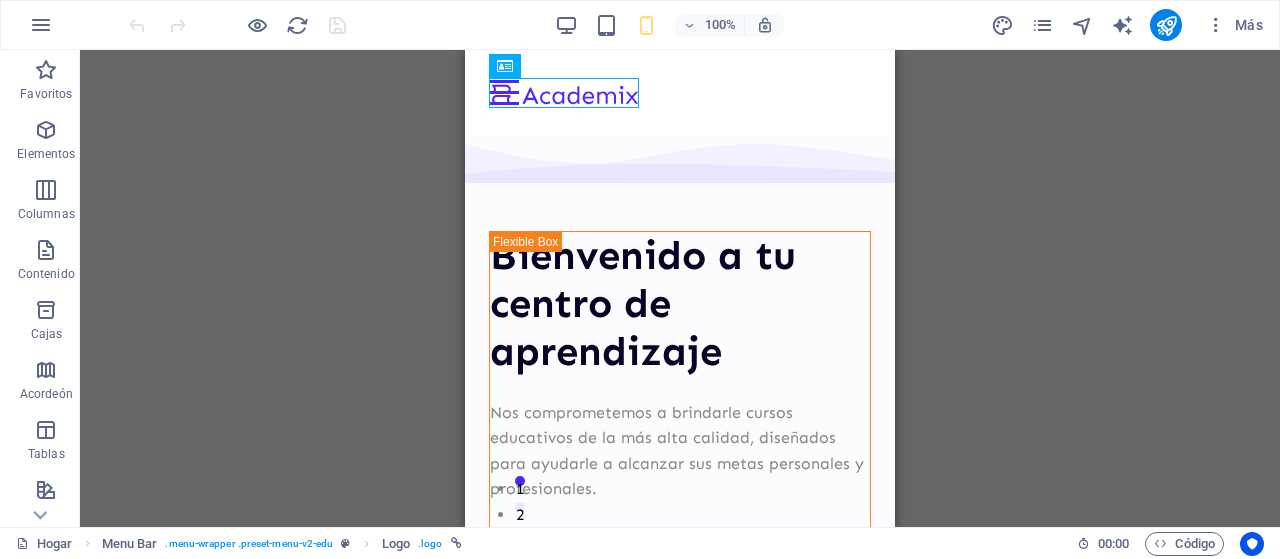 click on "Container   H1   Columnas desiguales   Recipiente   Texto   Espaciador   Recipiente   Imagen   Recipiente   Barra de menú   Barra de menú   Menú   Logo" at bounding box center (680, 288) 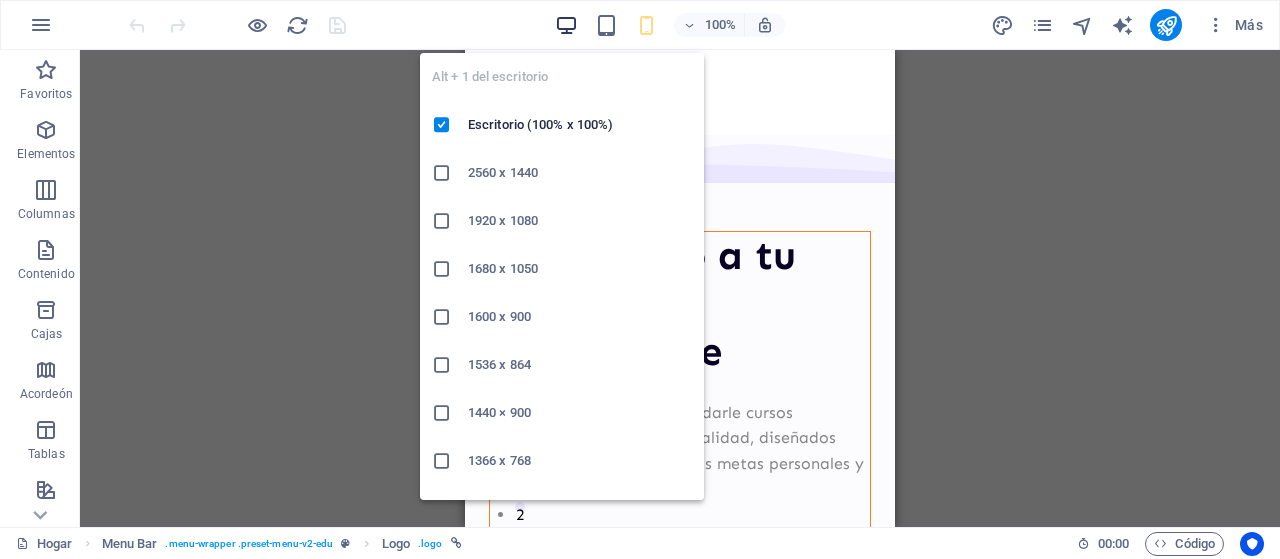 click at bounding box center (566, 25) 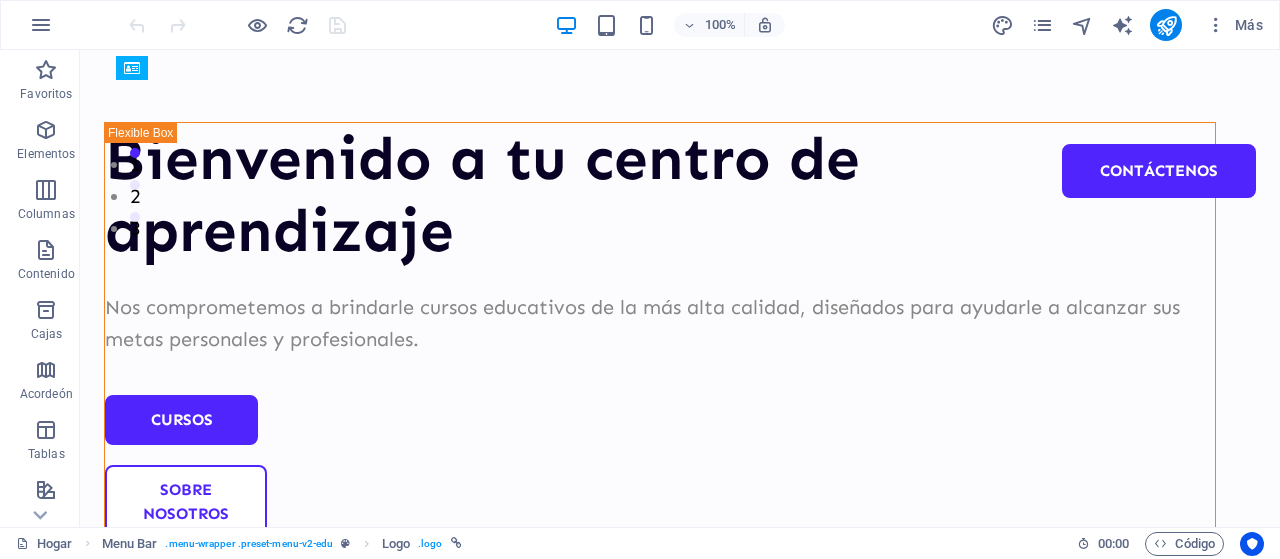 scroll, scrollTop: 0, scrollLeft: 0, axis: both 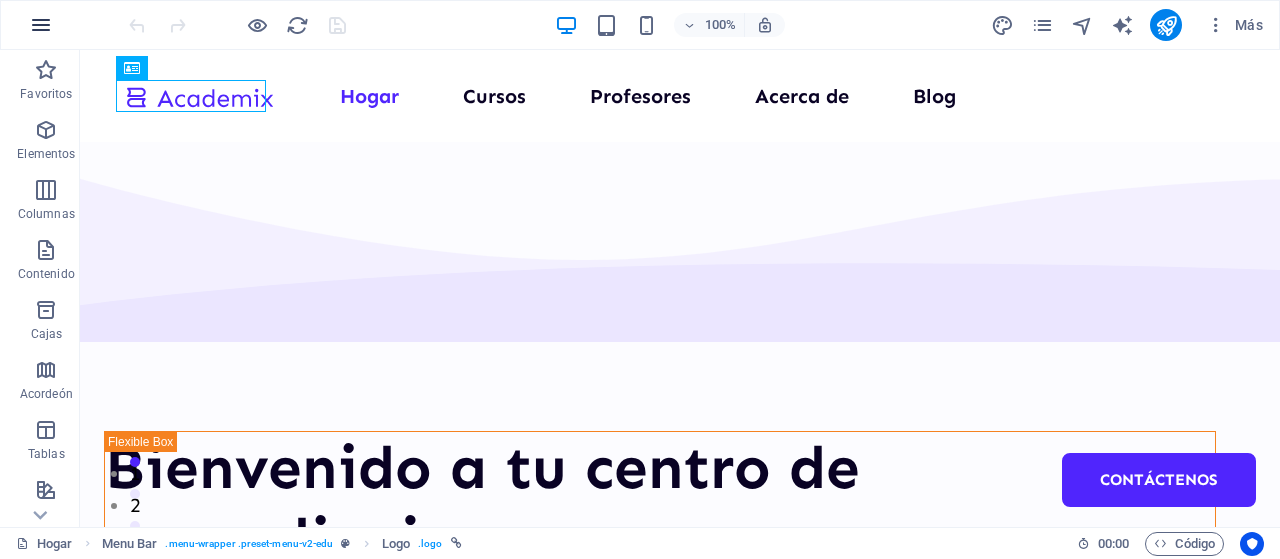 click at bounding box center [41, 25] 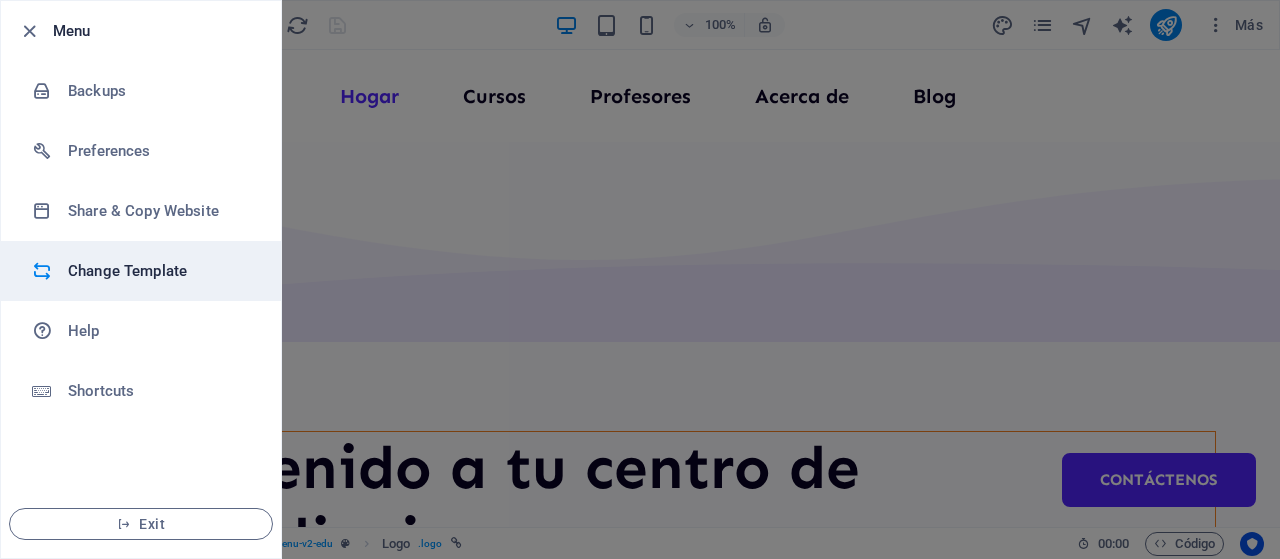 click on "Change Template" at bounding box center (160, 271) 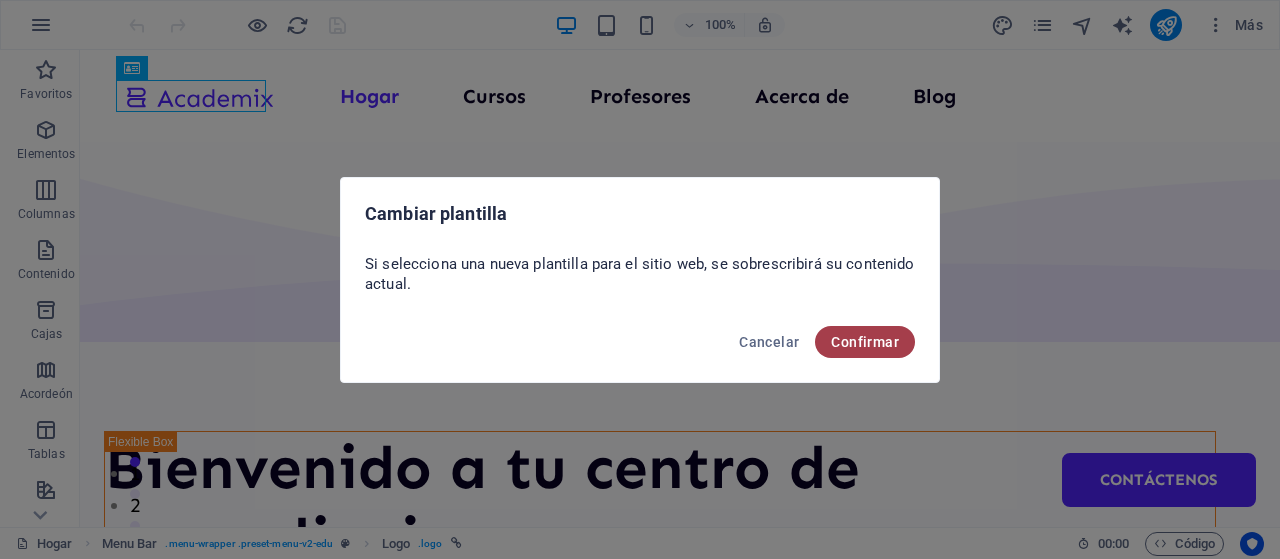 click on "Confirmar" at bounding box center [865, 342] 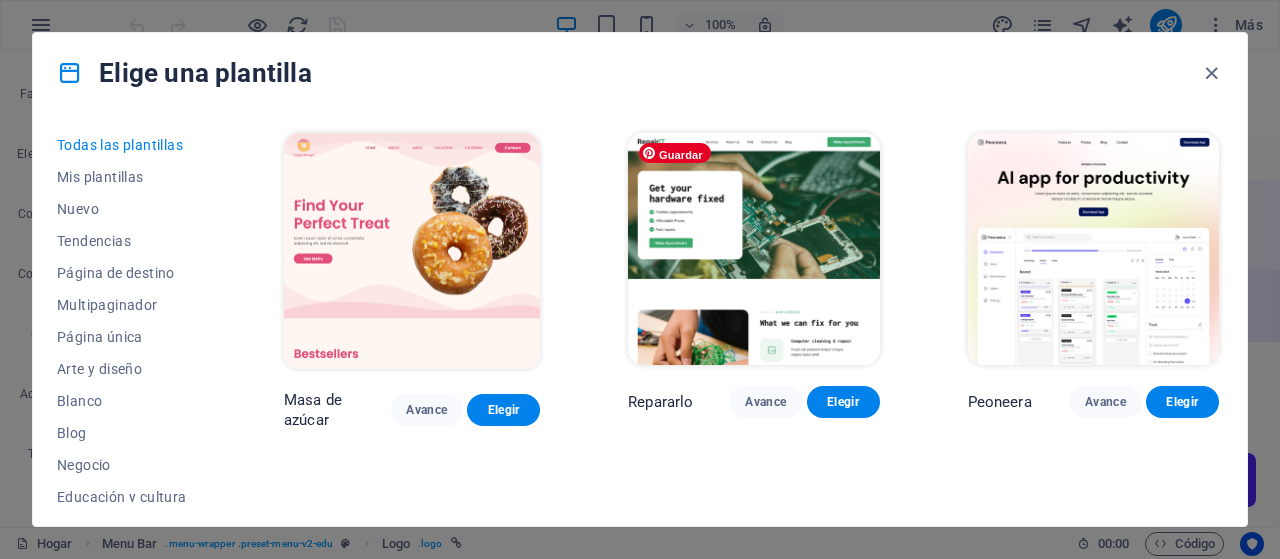 click at bounding box center (753, 249) 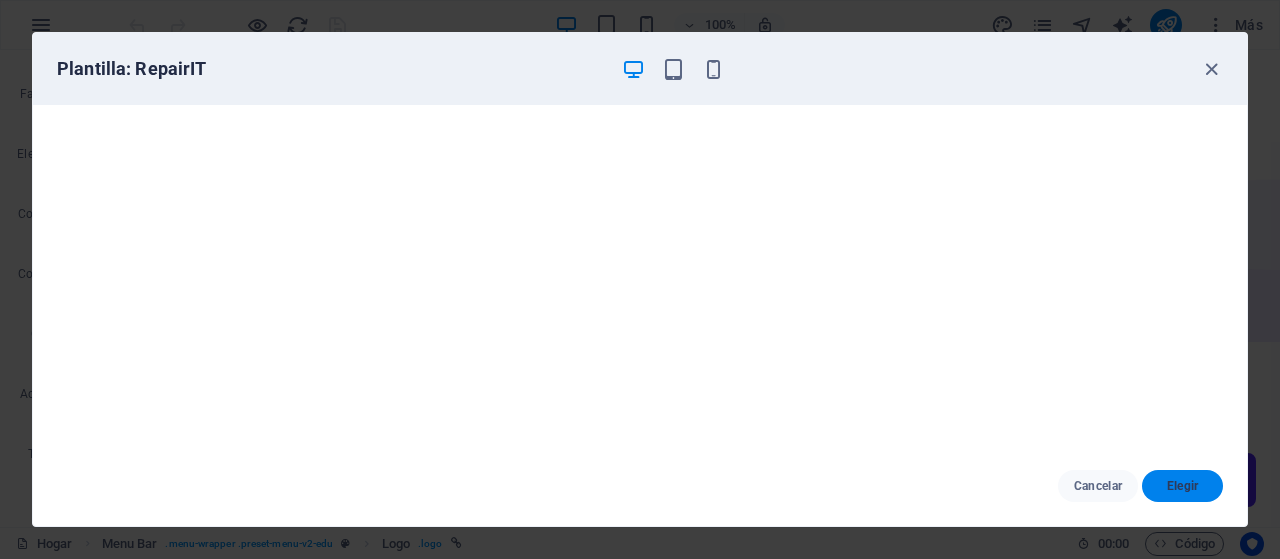 click on "Elegir" at bounding box center [1183, 486] 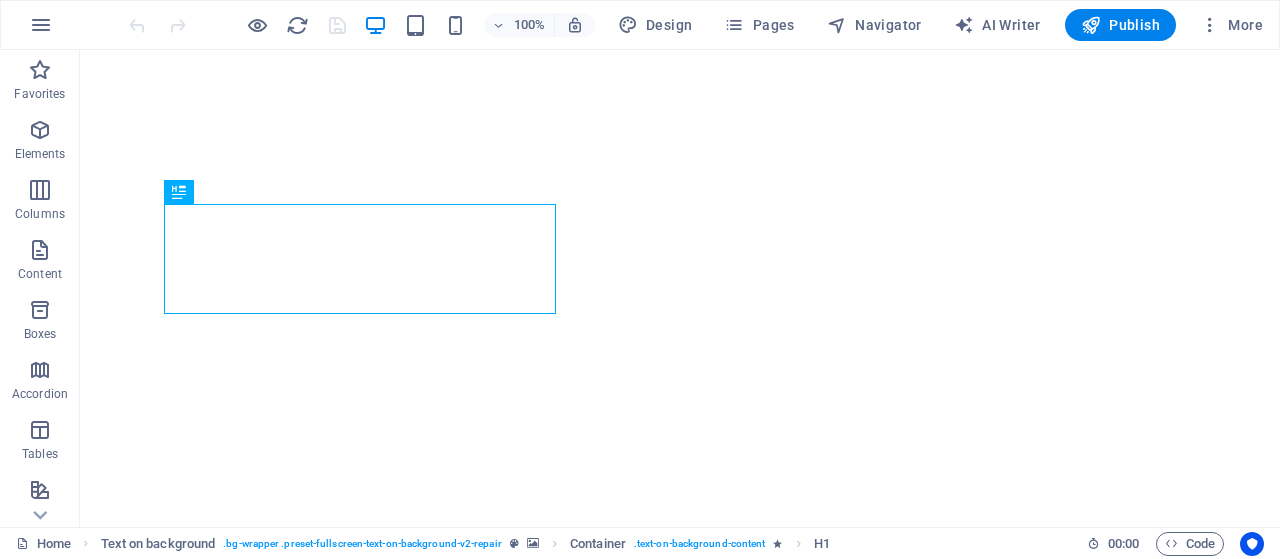 scroll, scrollTop: 0, scrollLeft: 0, axis: both 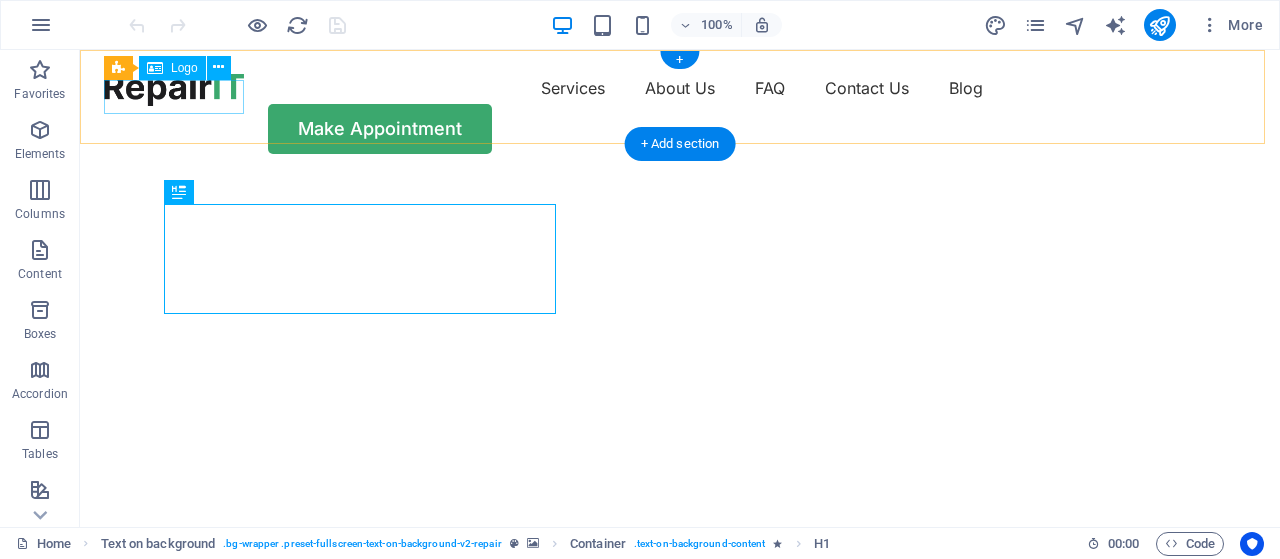 click at bounding box center [174, 89] 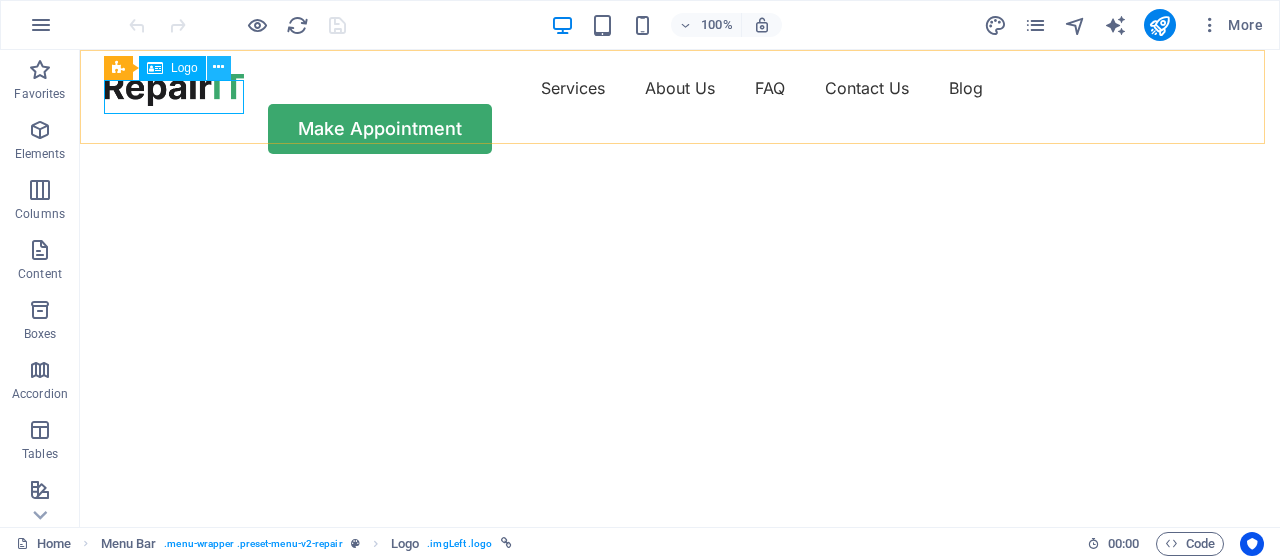 click at bounding box center [218, 67] 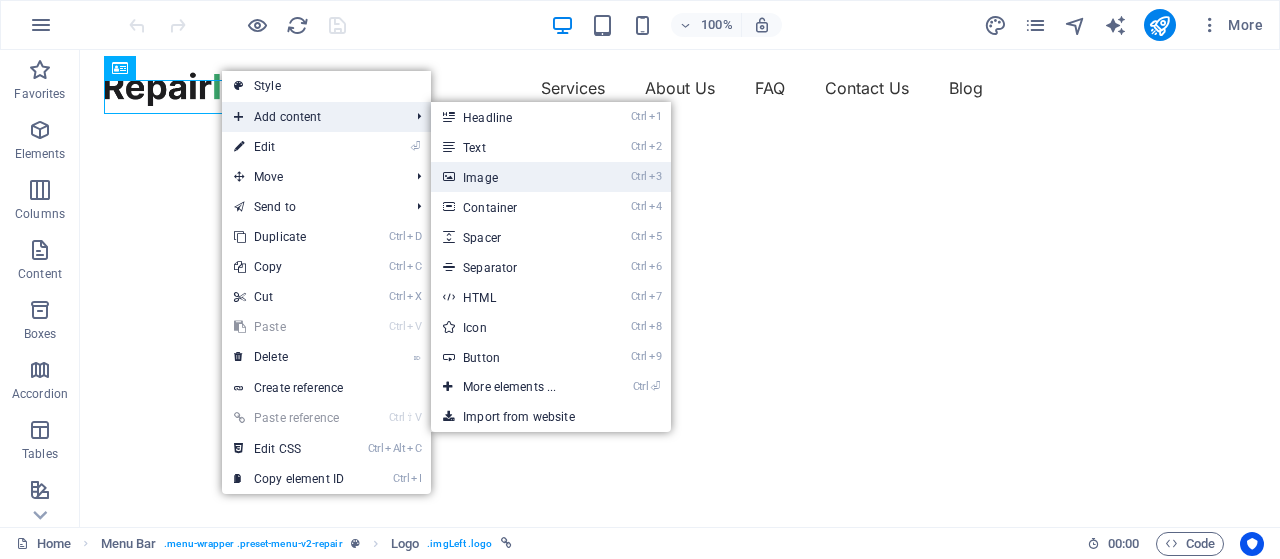 click on "Ctrl 3  Image" at bounding box center (513, 177) 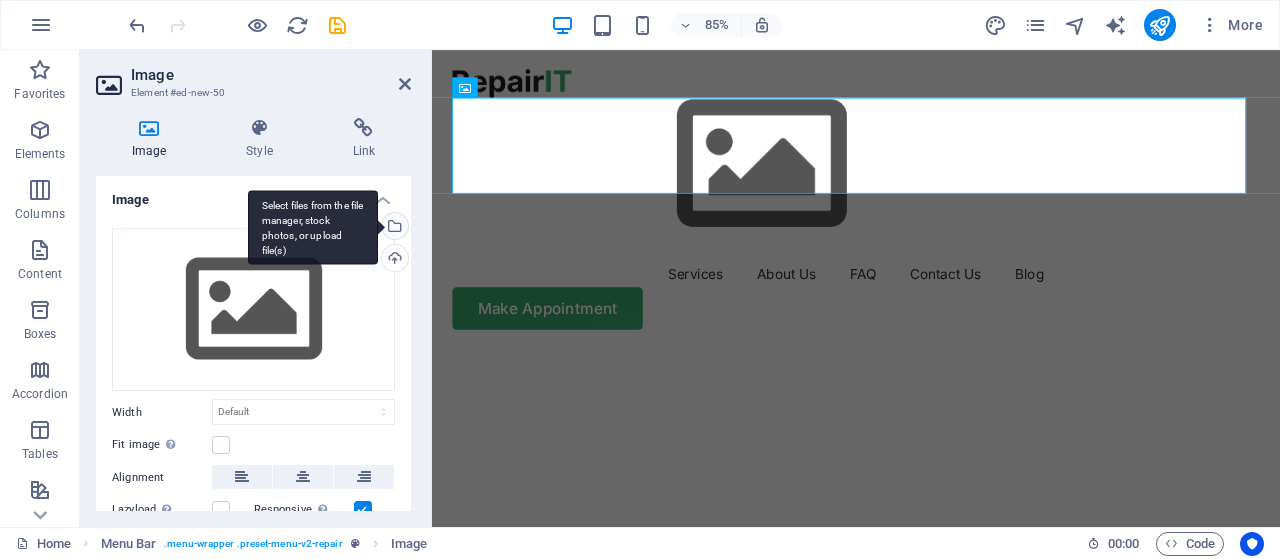 click on "Select files from the file manager, stock photos, or upload file(s)" at bounding box center [393, 228] 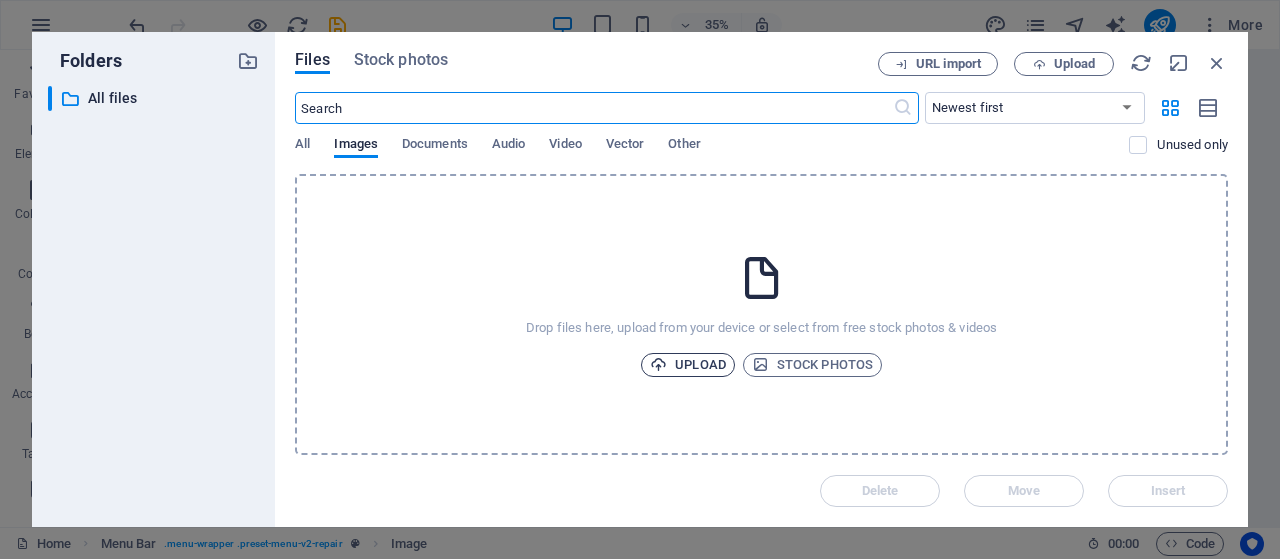 click on "Upload" at bounding box center (688, 365) 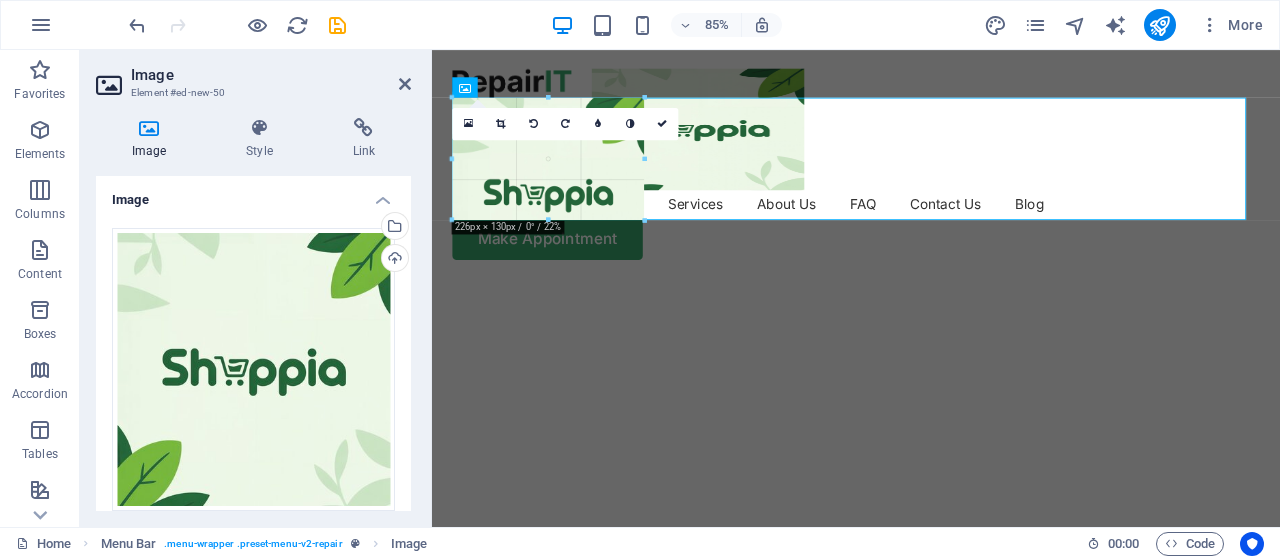 drag, startPoint x: 451, startPoint y: 98, endPoint x: 592, endPoint y: 201, distance: 174.61386 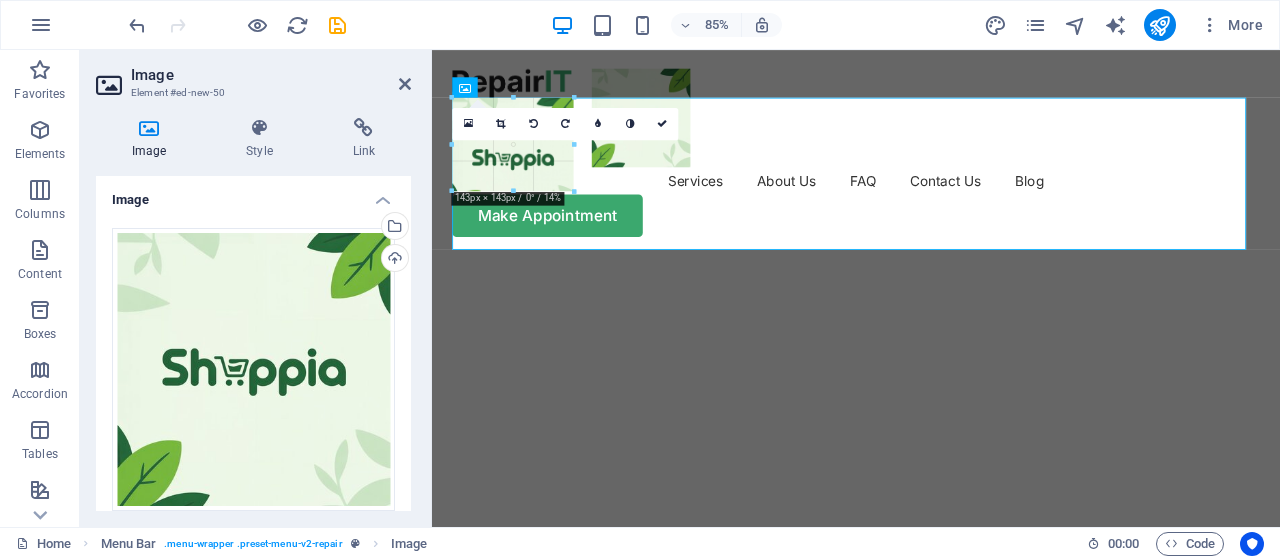 drag, startPoint x: 665, startPoint y: 312, endPoint x: 522, endPoint y: 149, distance: 216.83635 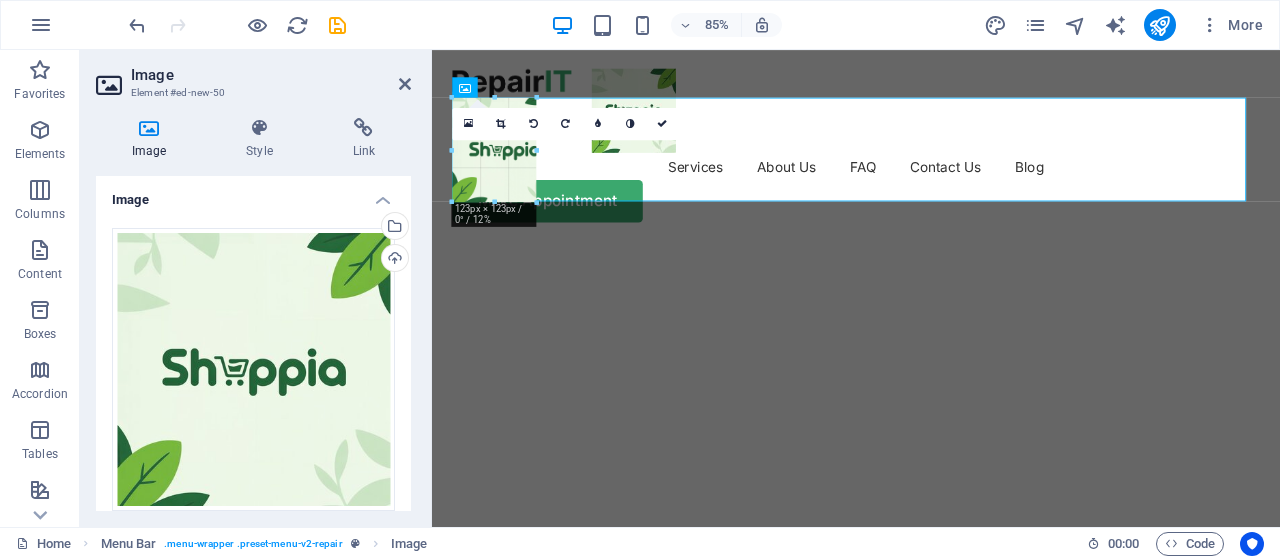 drag, startPoint x: 564, startPoint y: 213, endPoint x: 522, endPoint y: 179, distance: 54.037025 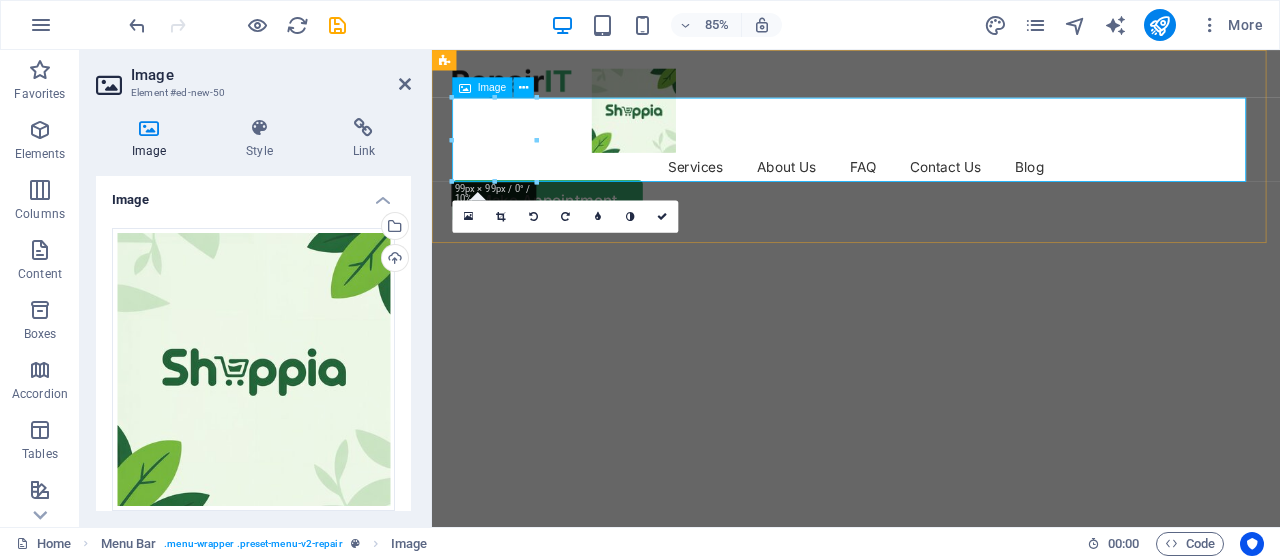 click at bounding box center (931, 121) 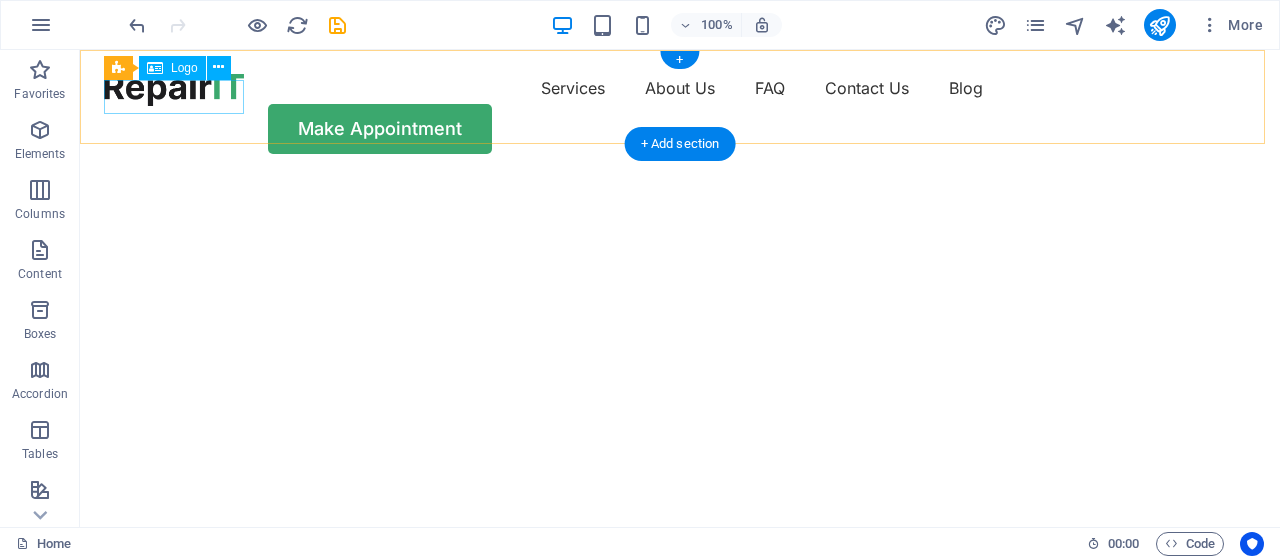 click at bounding box center (174, 89) 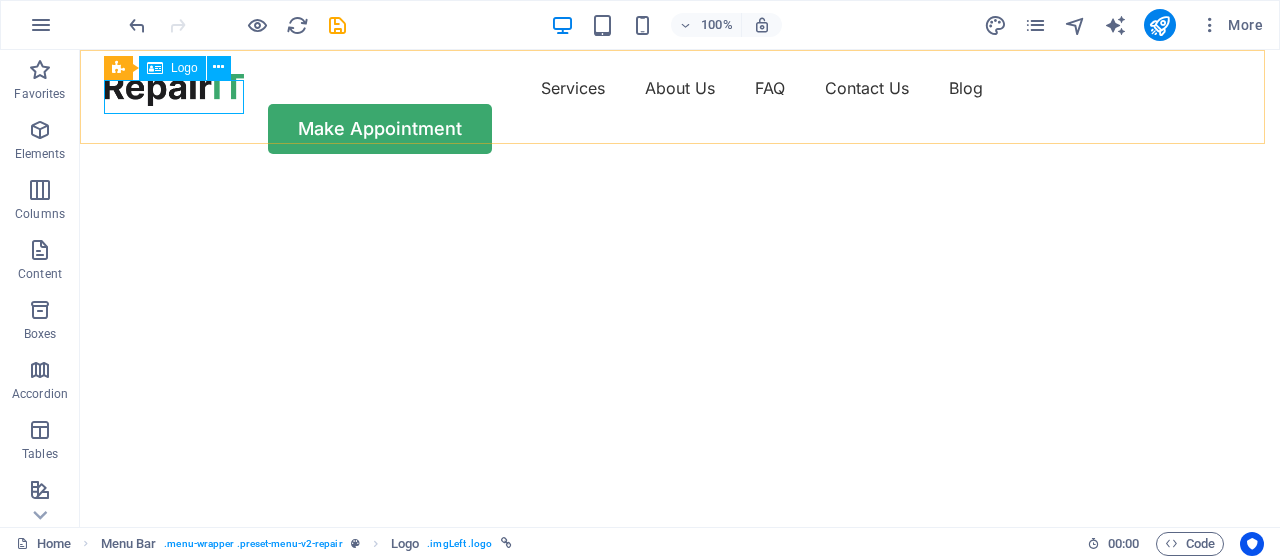 click on "Logo" at bounding box center (184, 68) 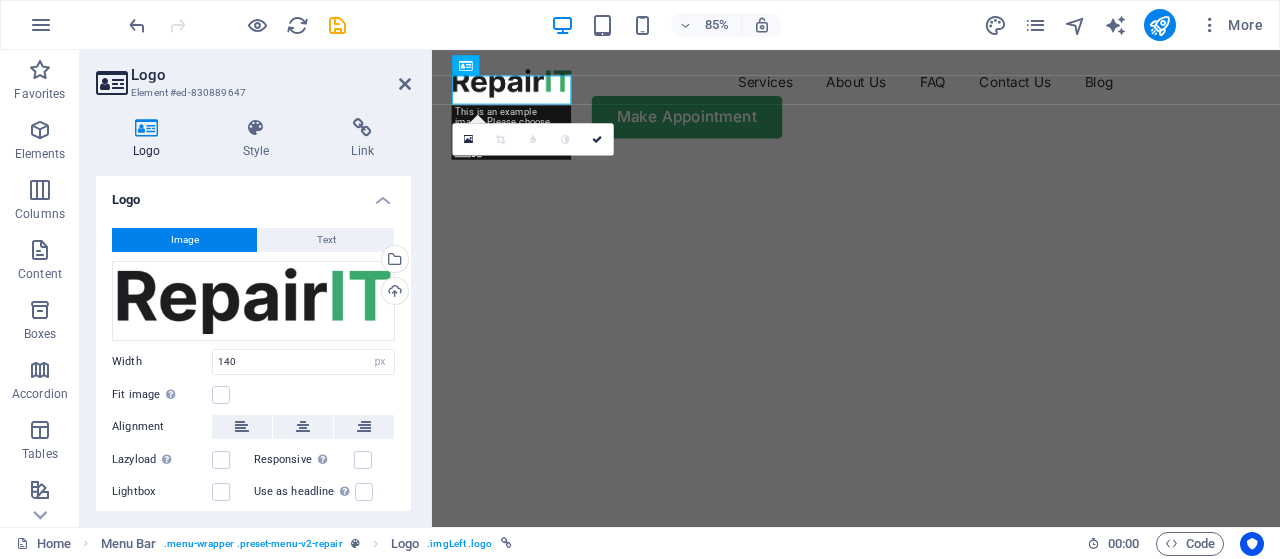 click on "Image" at bounding box center [185, 240] 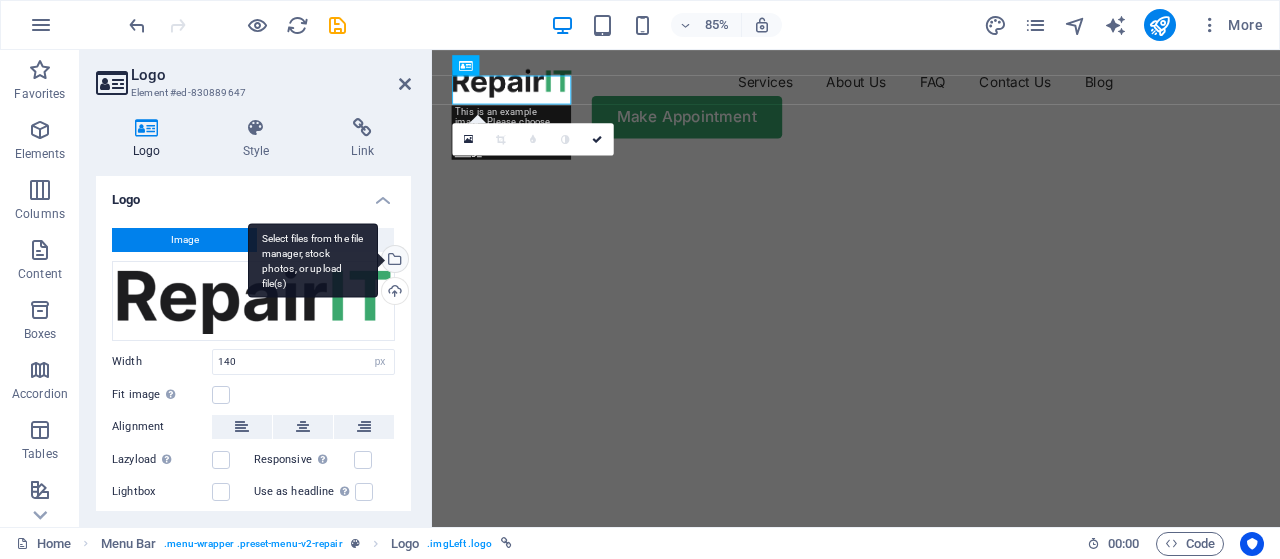 click on "Select files from the file manager, stock photos, or upload file(s)" at bounding box center (393, 261) 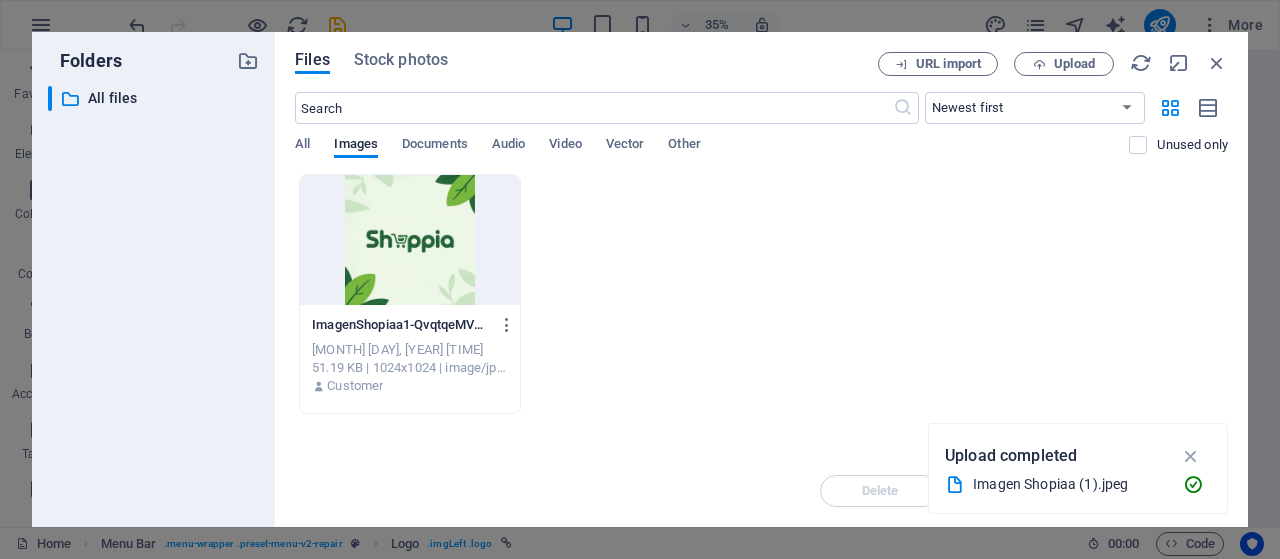 drag, startPoint x: 411, startPoint y: 285, endPoint x: 391, endPoint y: 261, distance: 31.241 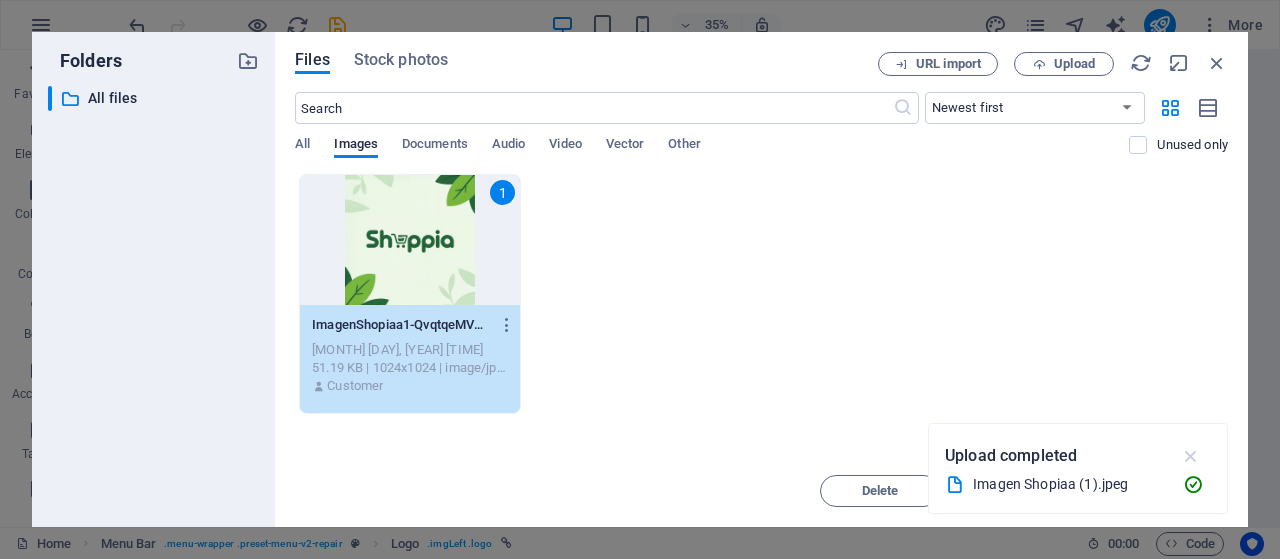 click at bounding box center (1191, 456) 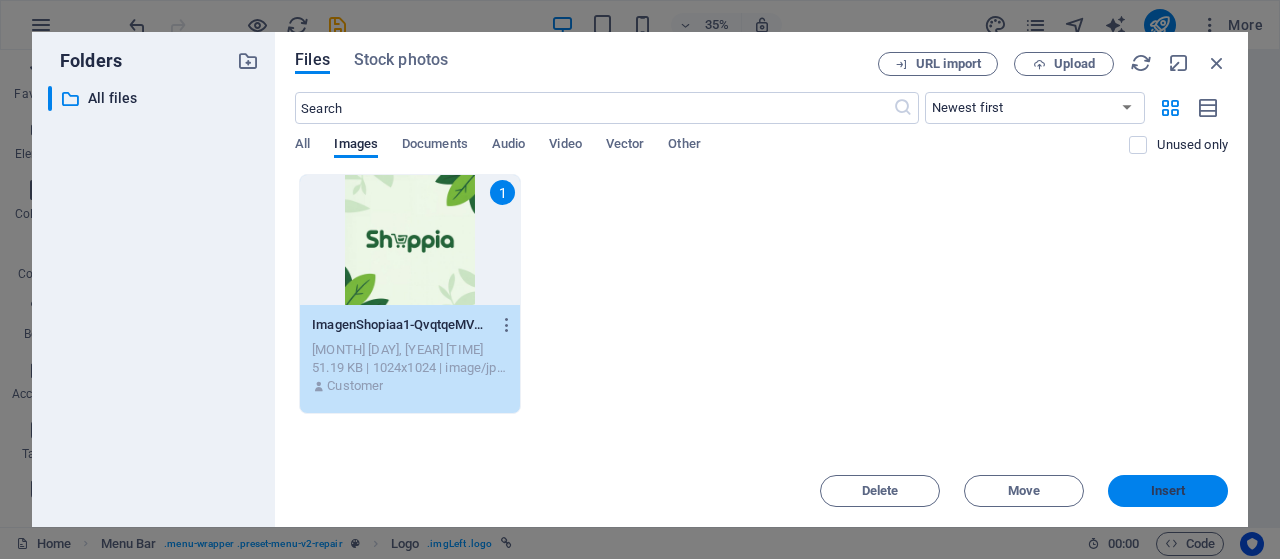 click on "Insert" at bounding box center [1168, 491] 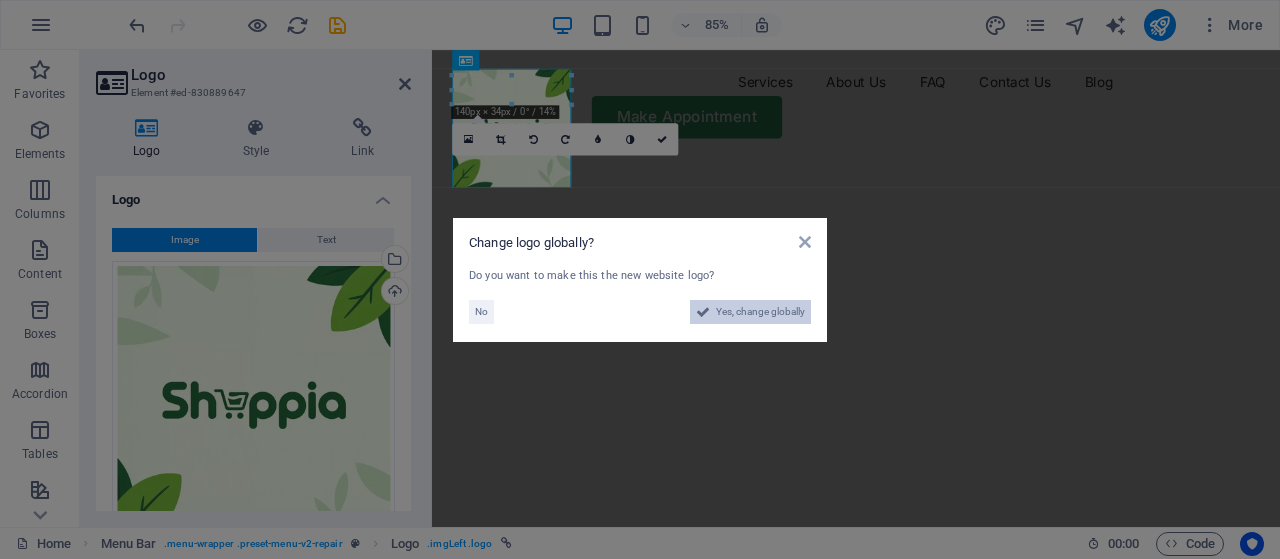 click on "Yes, change globally" at bounding box center [760, 312] 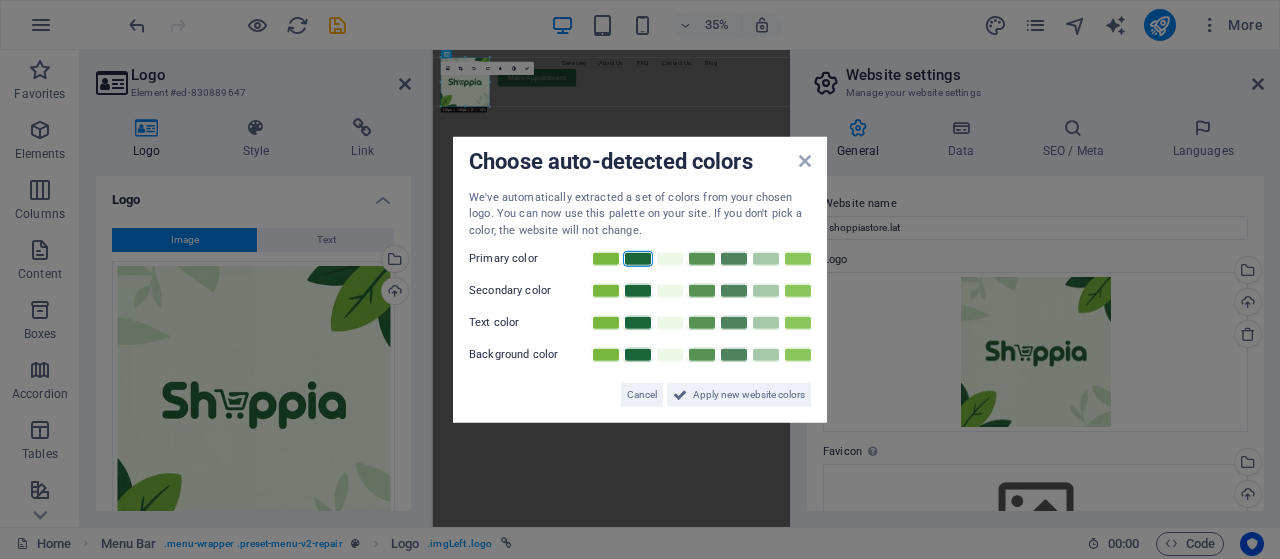 click at bounding box center (638, 259) 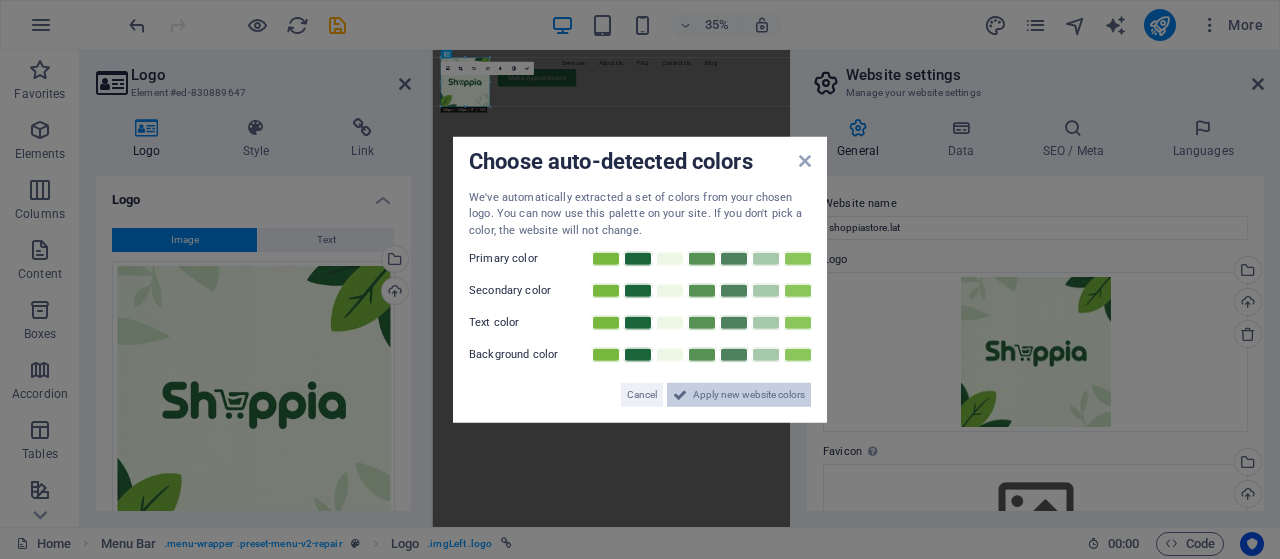click on "Apply new website colors" at bounding box center (749, 395) 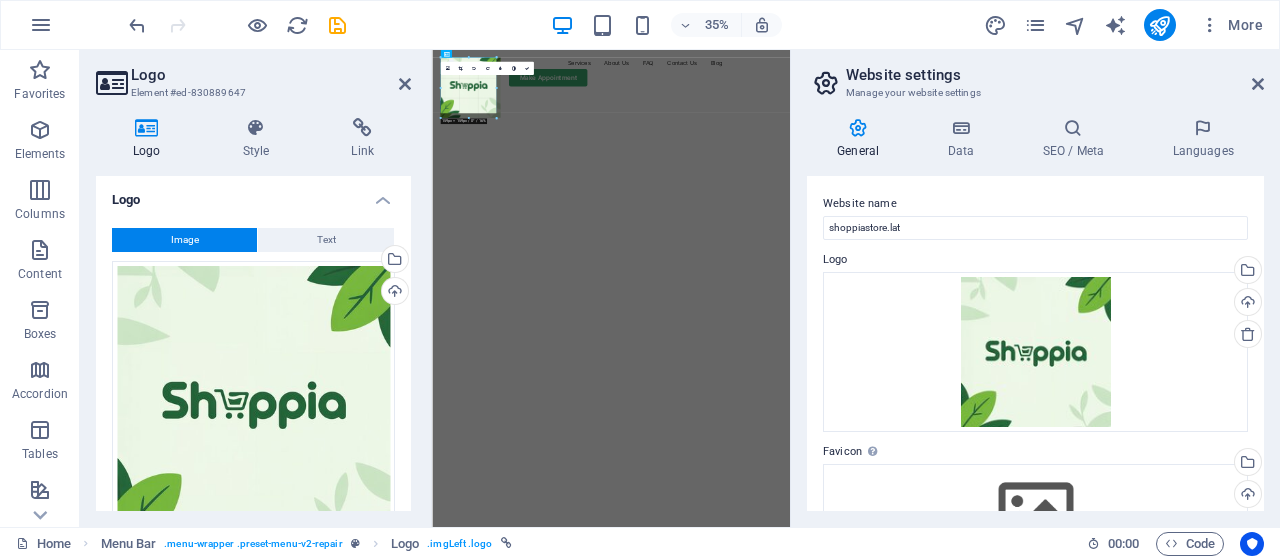 drag, startPoint x: 489, startPoint y: 104, endPoint x: 522, endPoint y: 97, distance: 33.734257 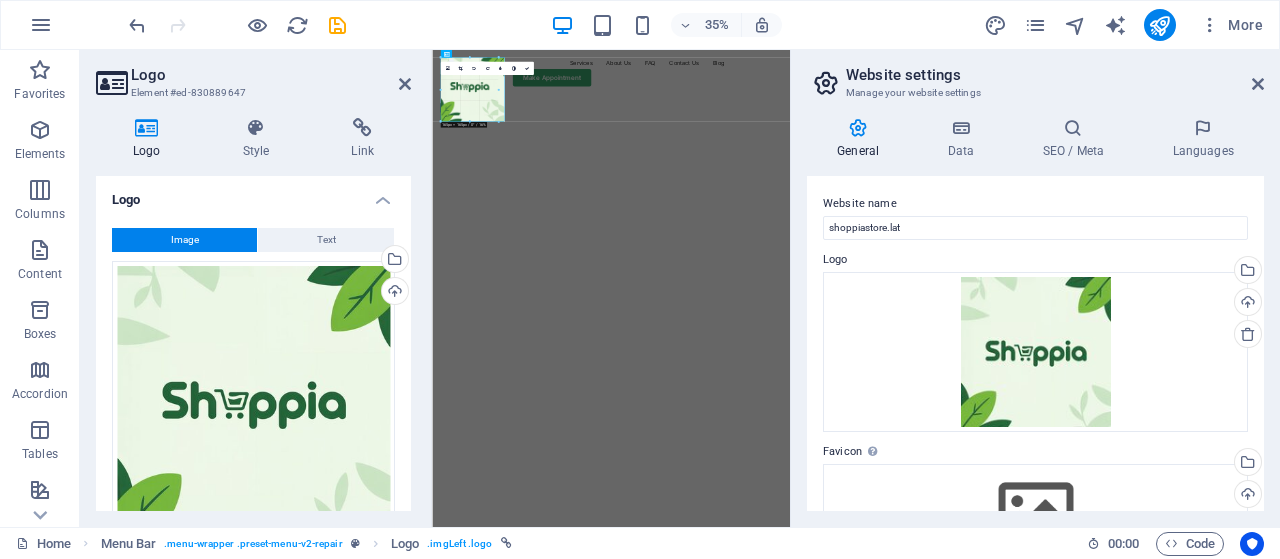 drag, startPoint x: 496, startPoint y: 85, endPoint x: 239, endPoint y: 99, distance: 257.38104 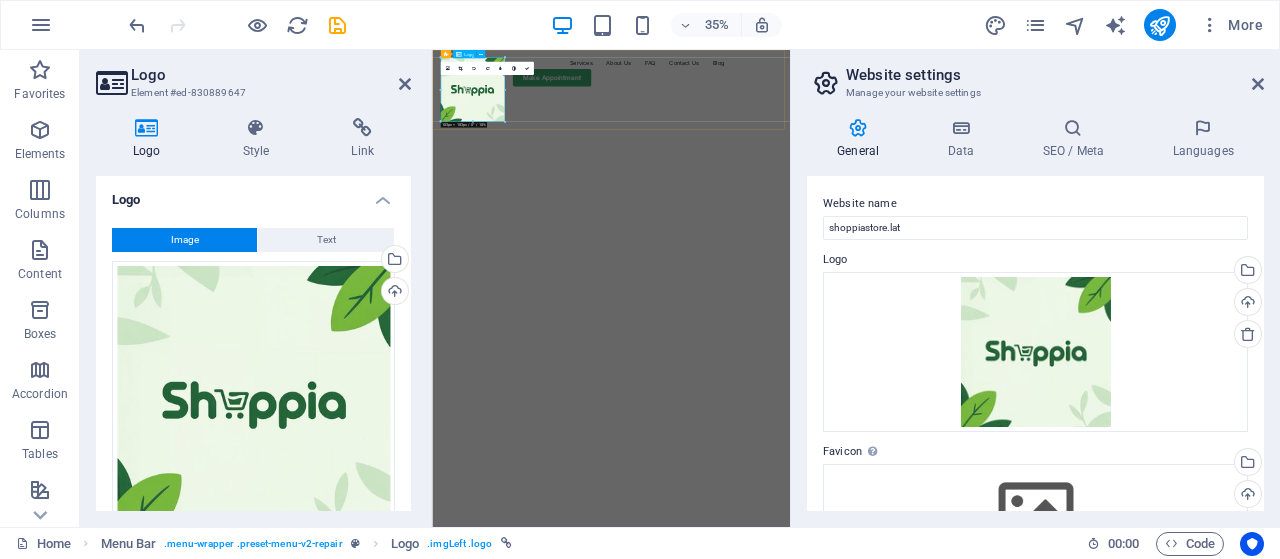 click at bounding box center (547, 163) 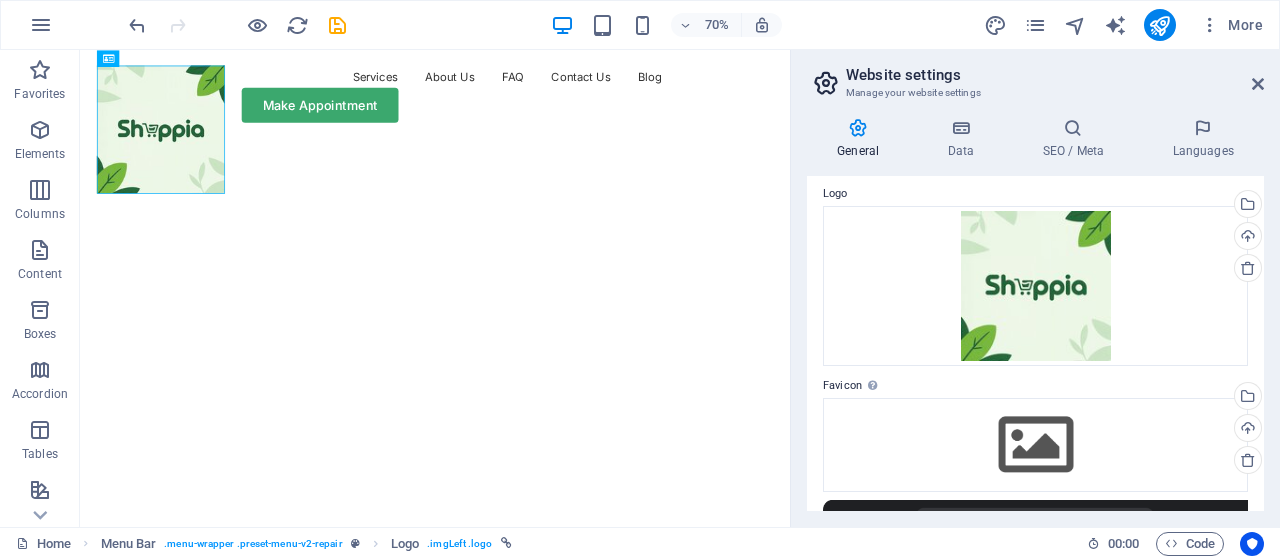 scroll, scrollTop: 68, scrollLeft: 0, axis: vertical 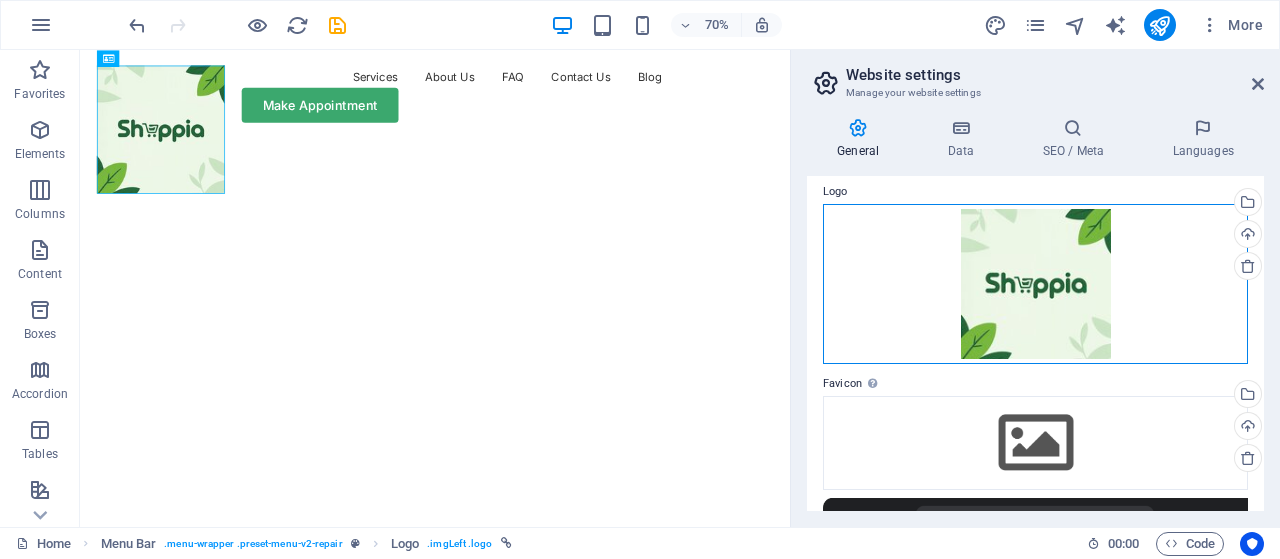 click on "Drag files here, click to choose files or select files from Files or our free stock photos & videos" at bounding box center [1035, 284] 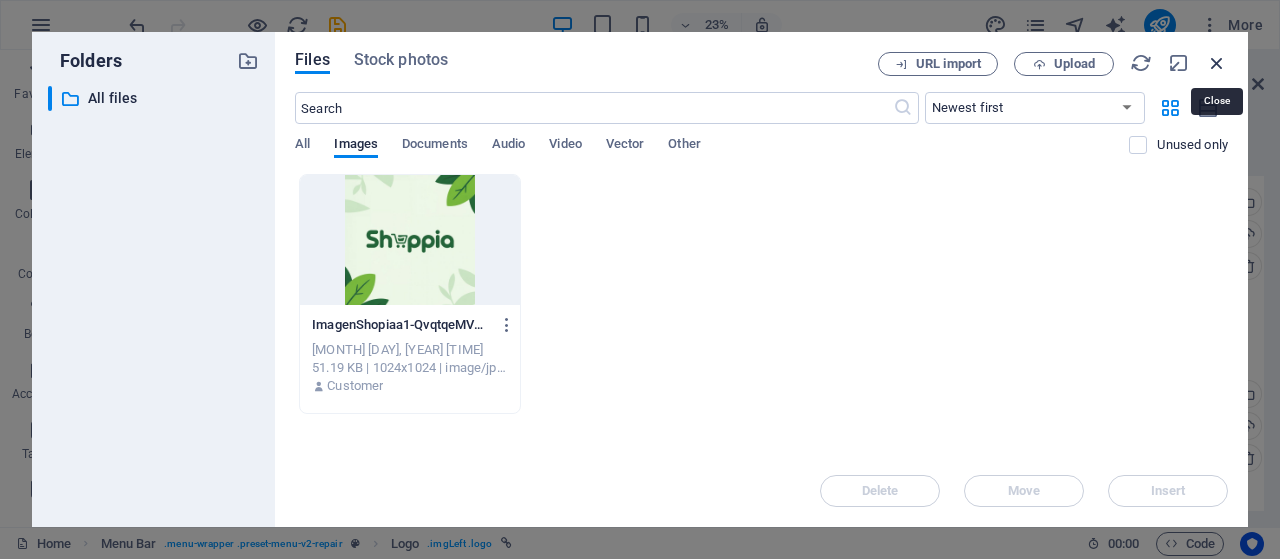 click at bounding box center [1217, 63] 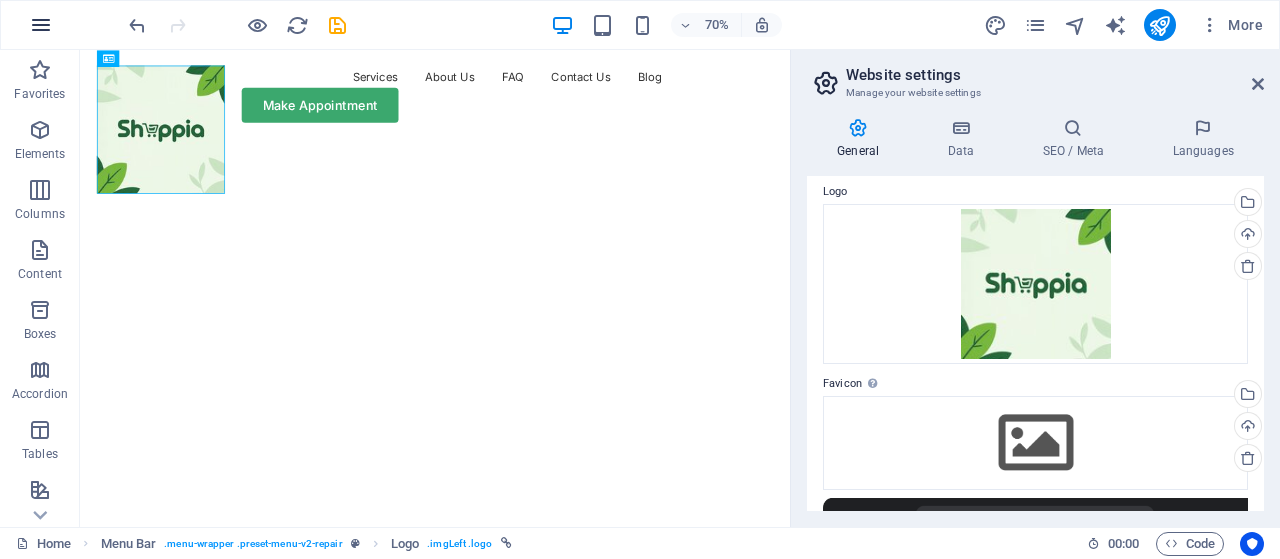 click at bounding box center (41, 25) 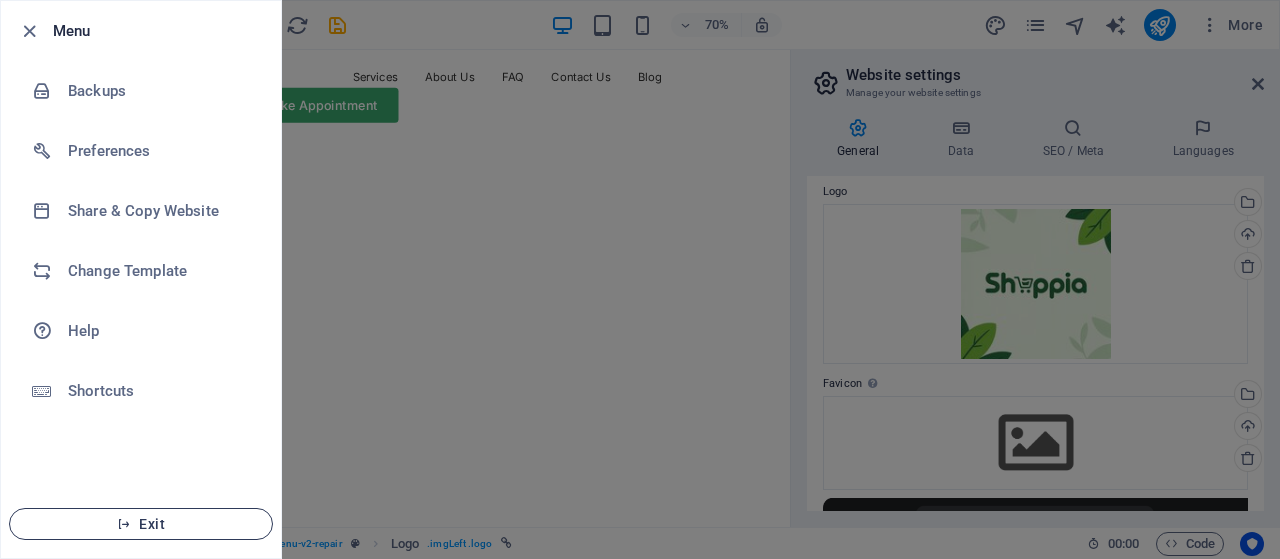 click at bounding box center (124, 524) 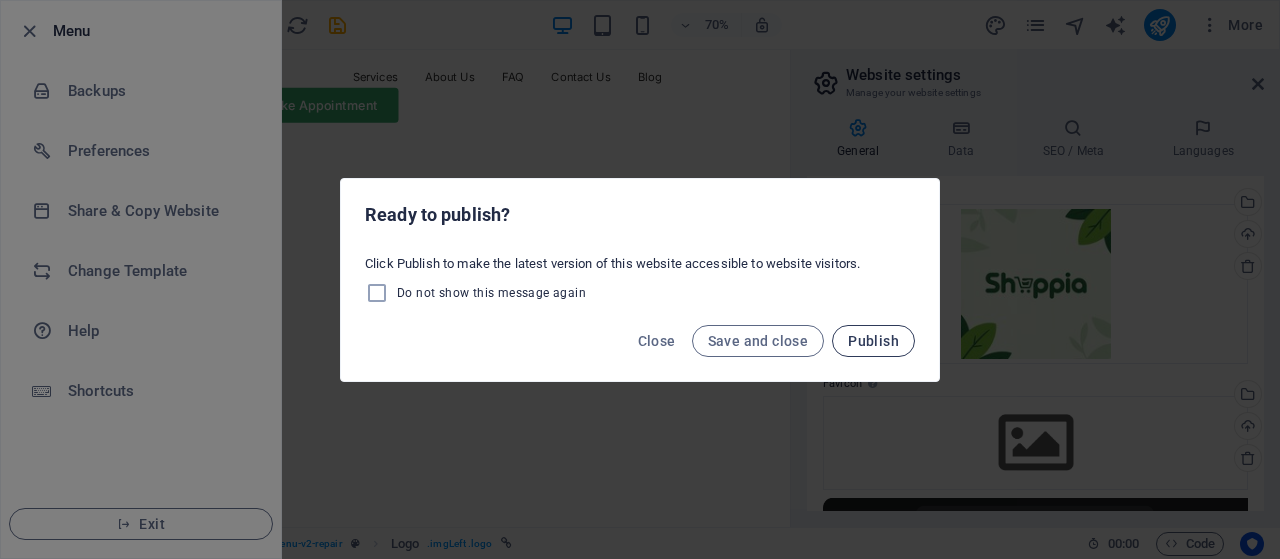 click on "Publish" at bounding box center [873, 341] 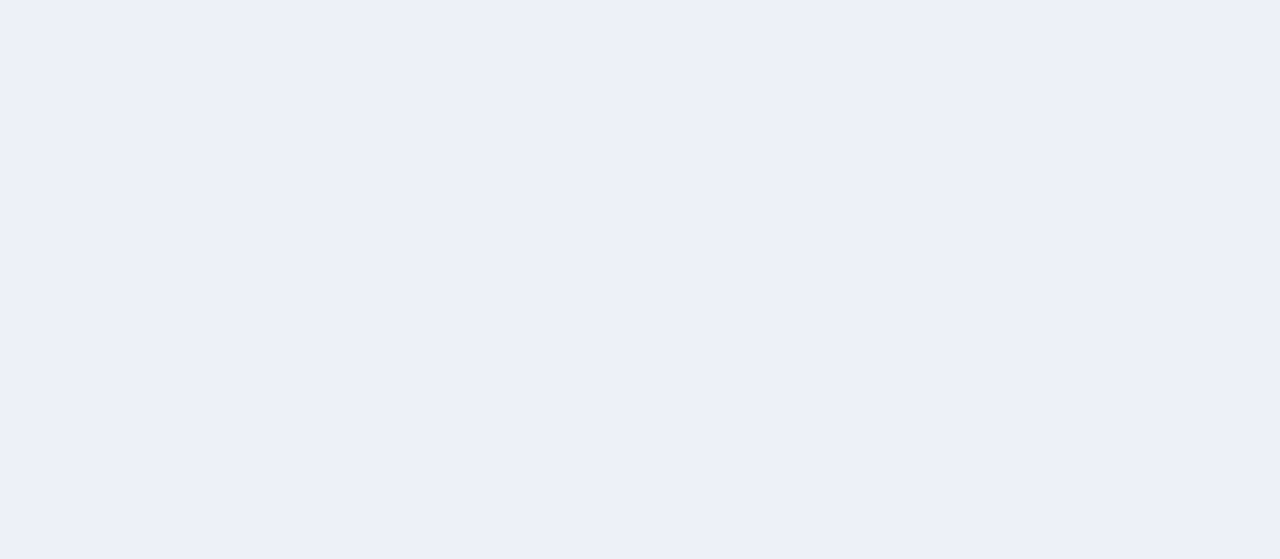 scroll, scrollTop: 0, scrollLeft: 0, axis: both 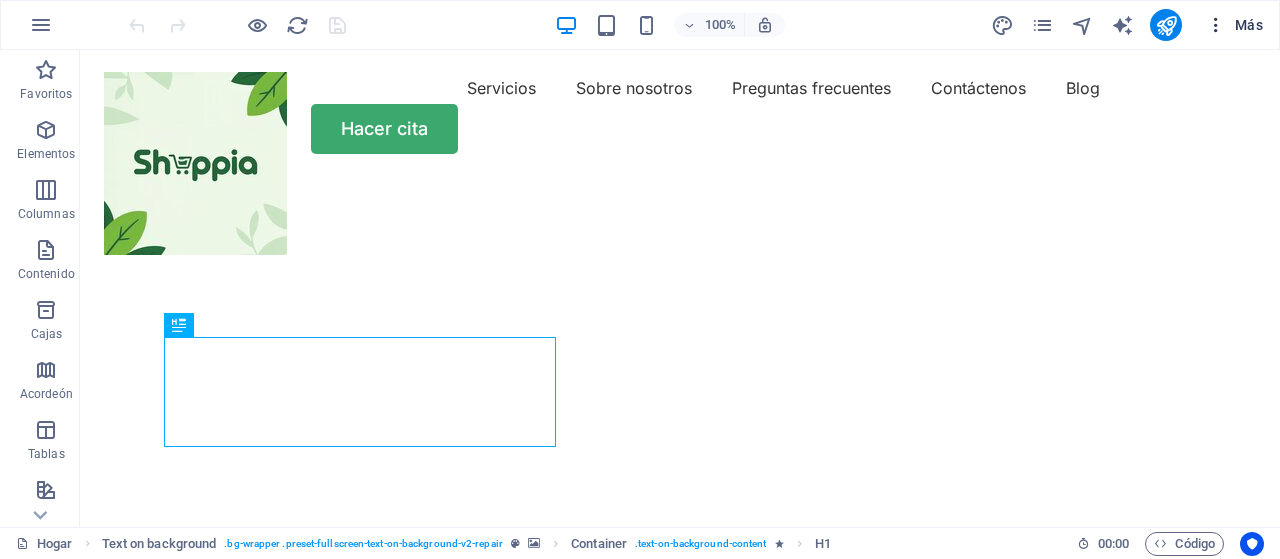 click on "Más" at bounding box center (1249, 25) 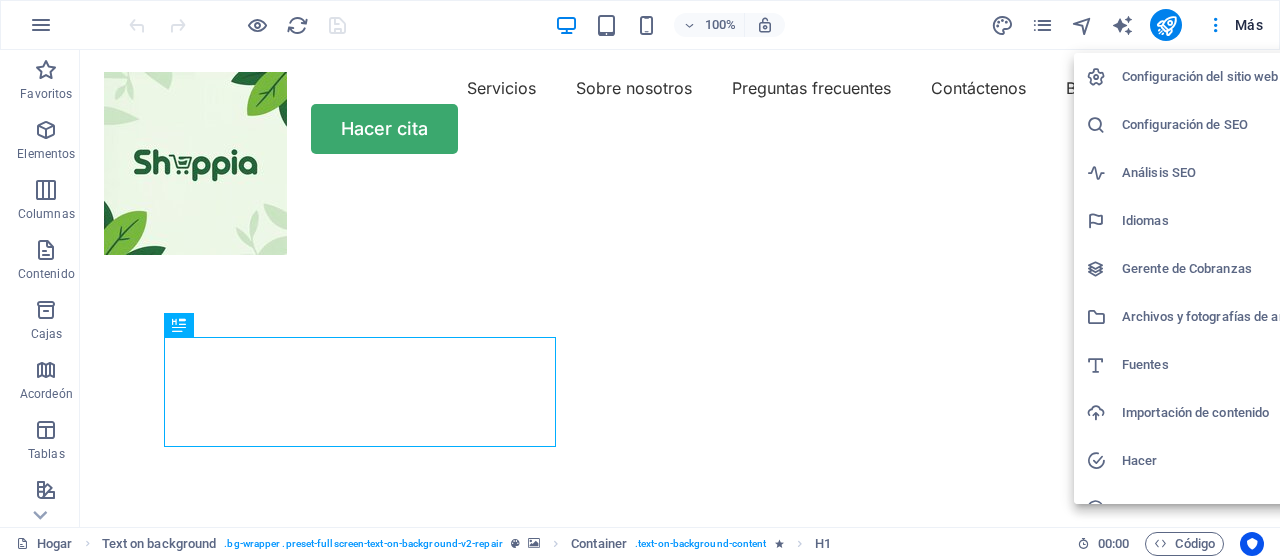 type 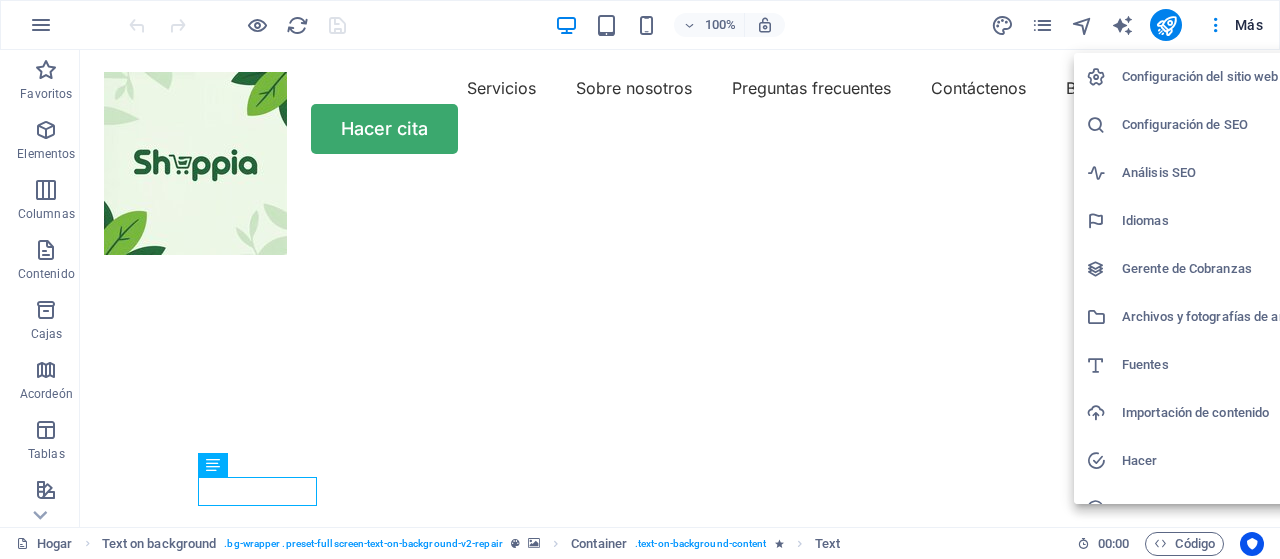 click on "Hacer" at bounding box center (1202, 461) 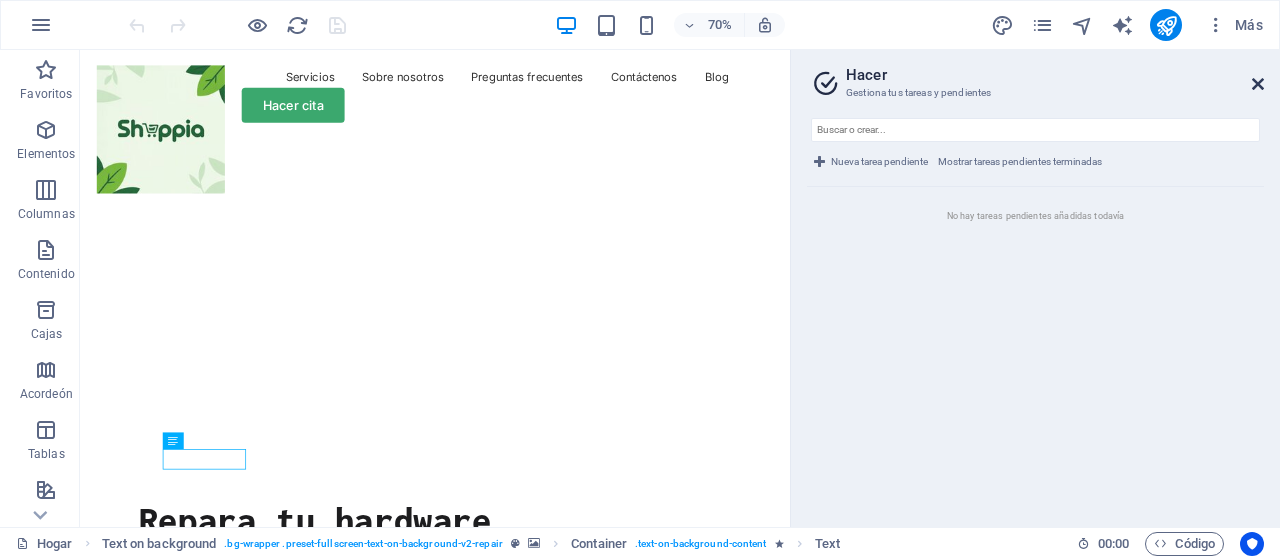 click at bounding box center [1258, 84] 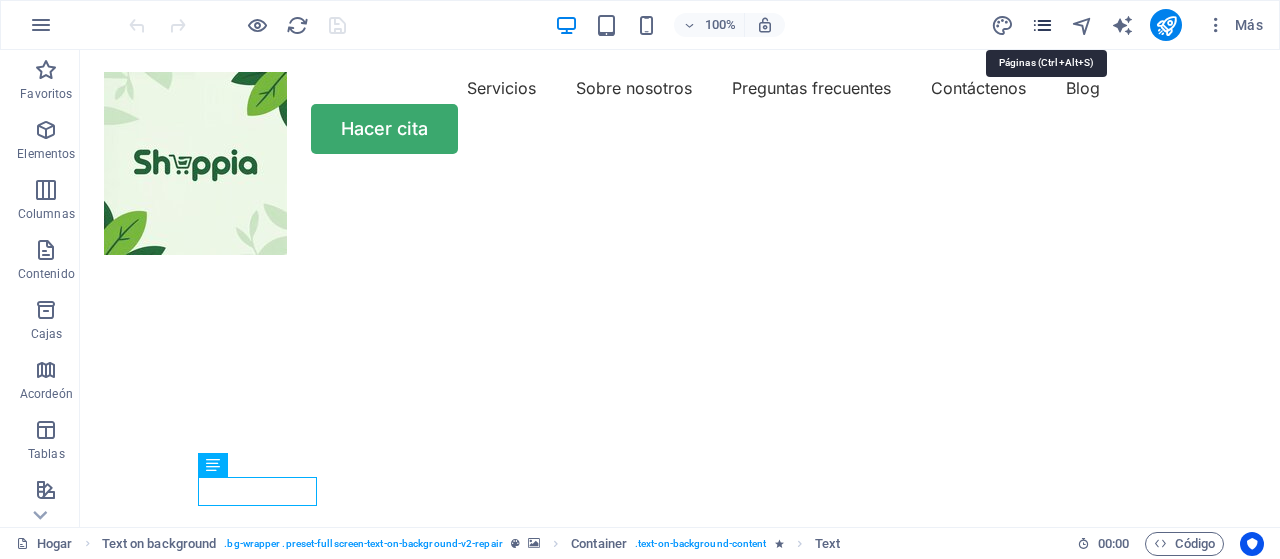 click at bounding box center (1042, 25) 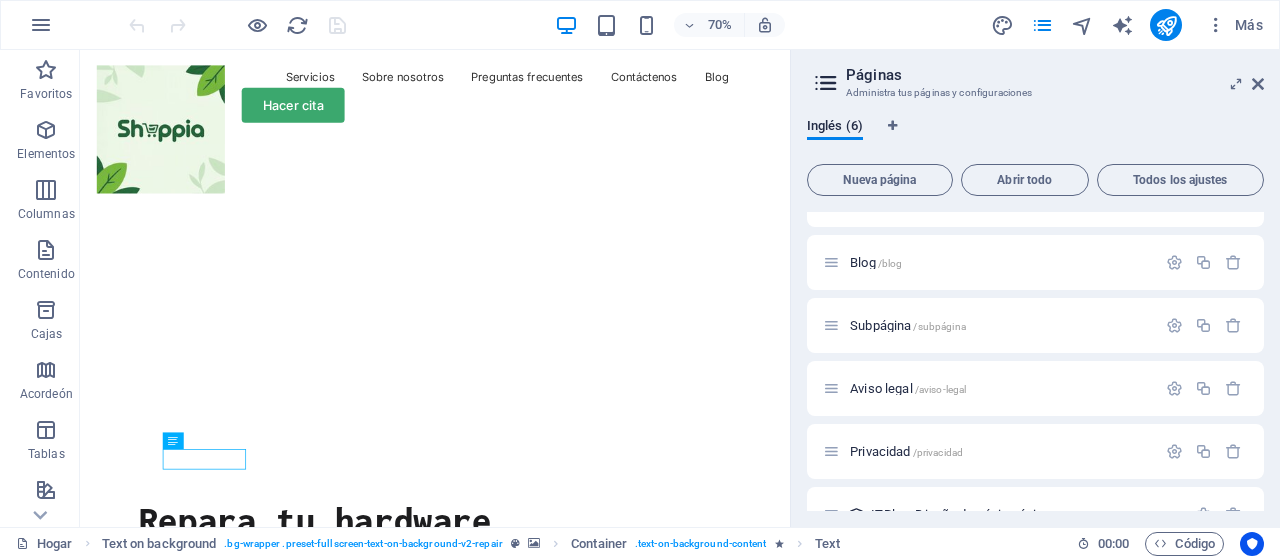 scroll, scrollTop: 78, scrollLeft: 0, axis: vertical 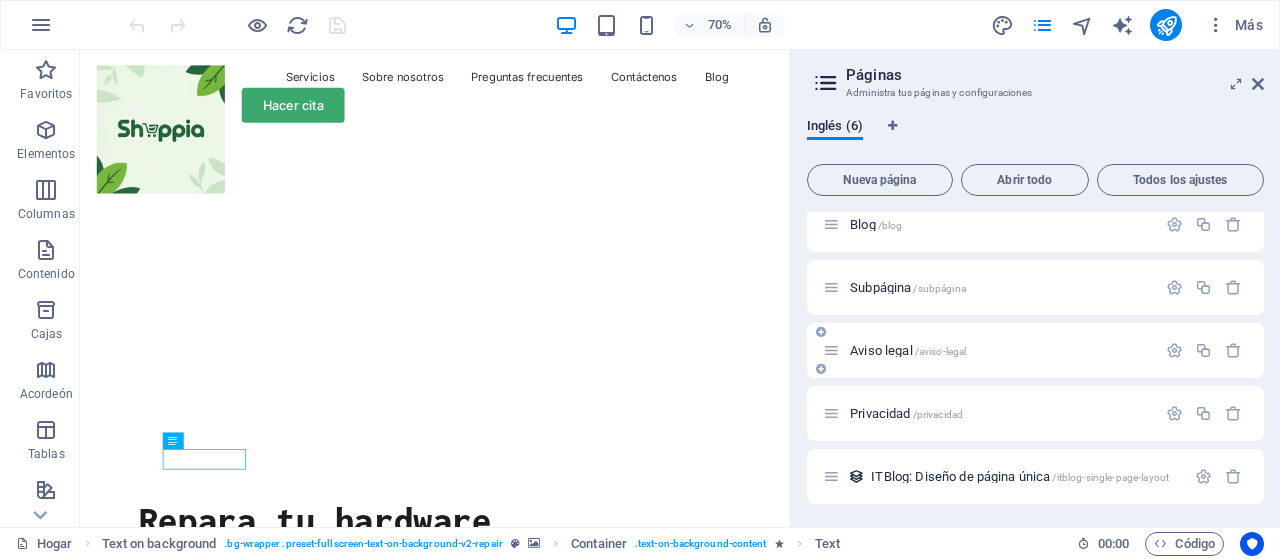 click on "Aviso legal  /aviso-legal" at bounding box center [989, 350] 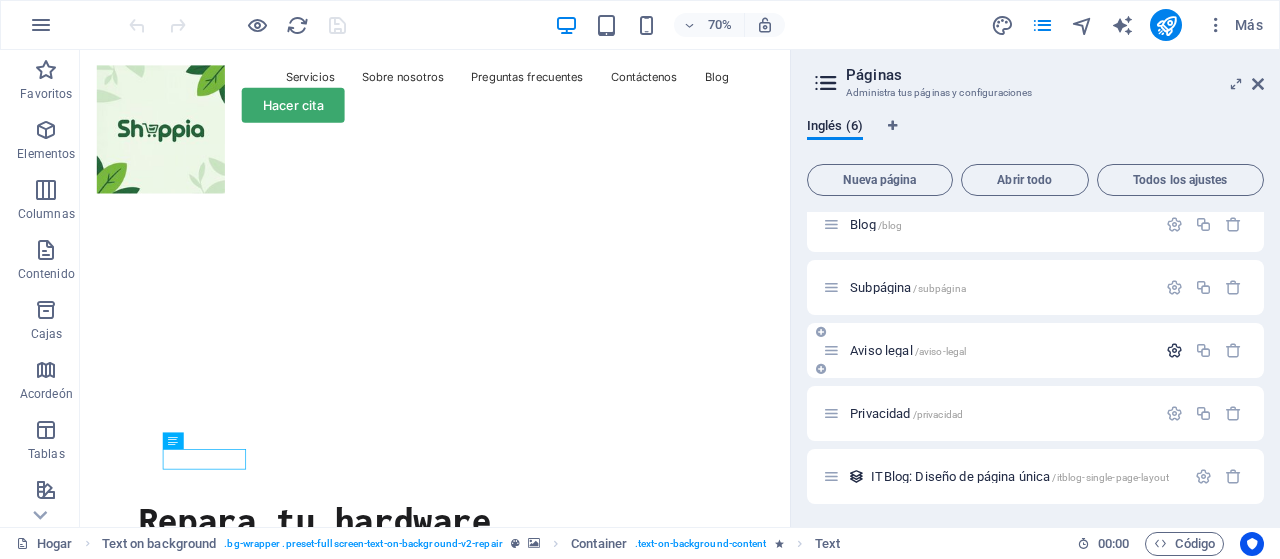 click at bounding box center (1174, 350) 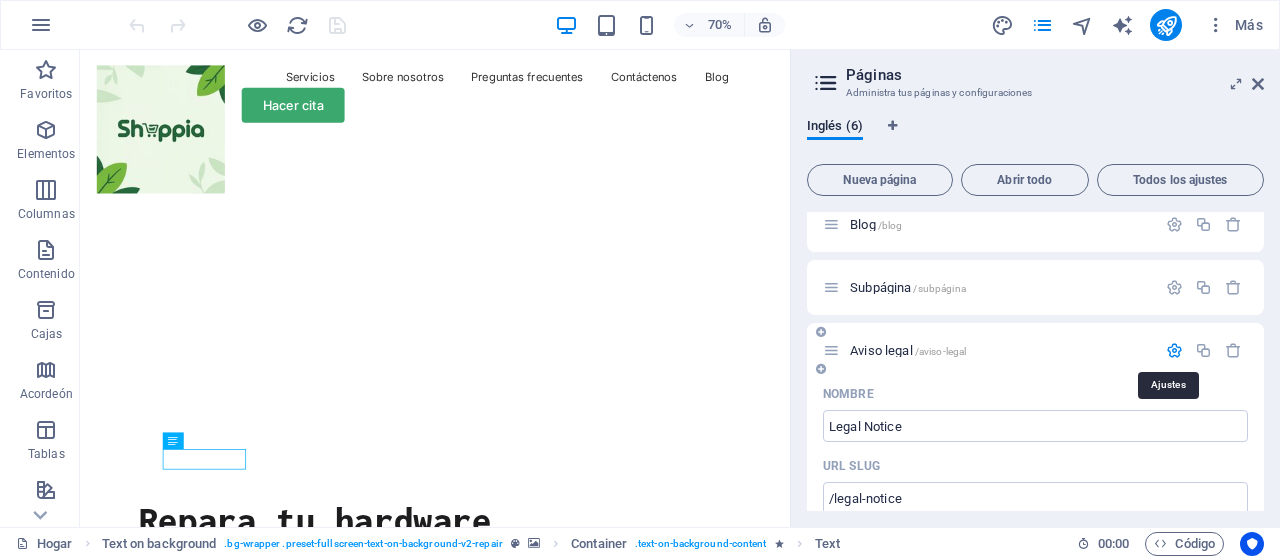 click at bounding box center (1174, 350) 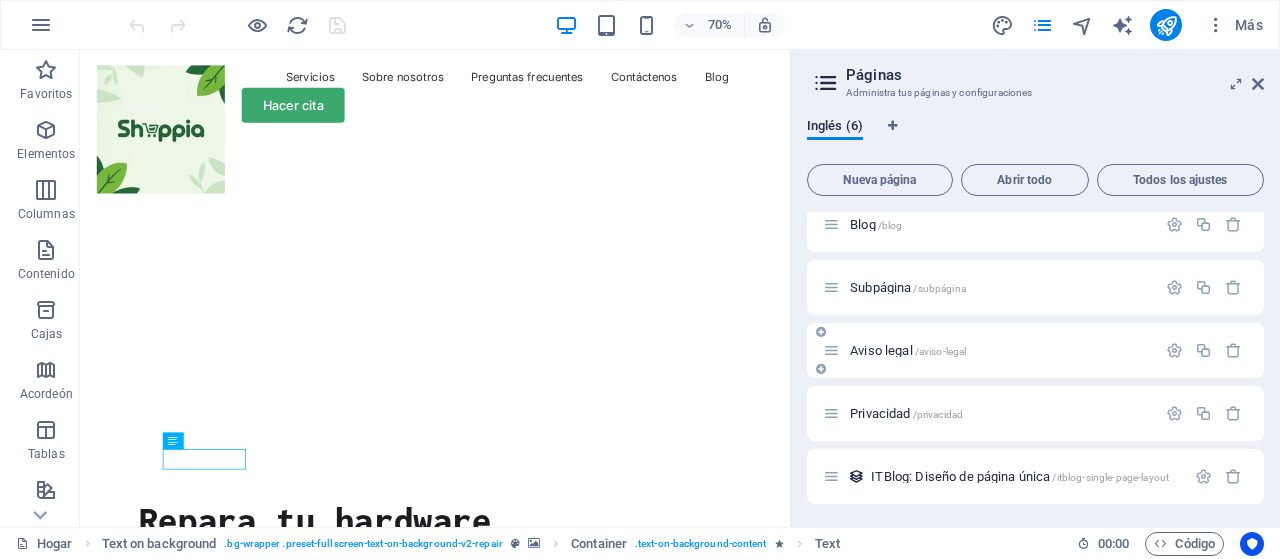 click at bounding box center (831, 350) 